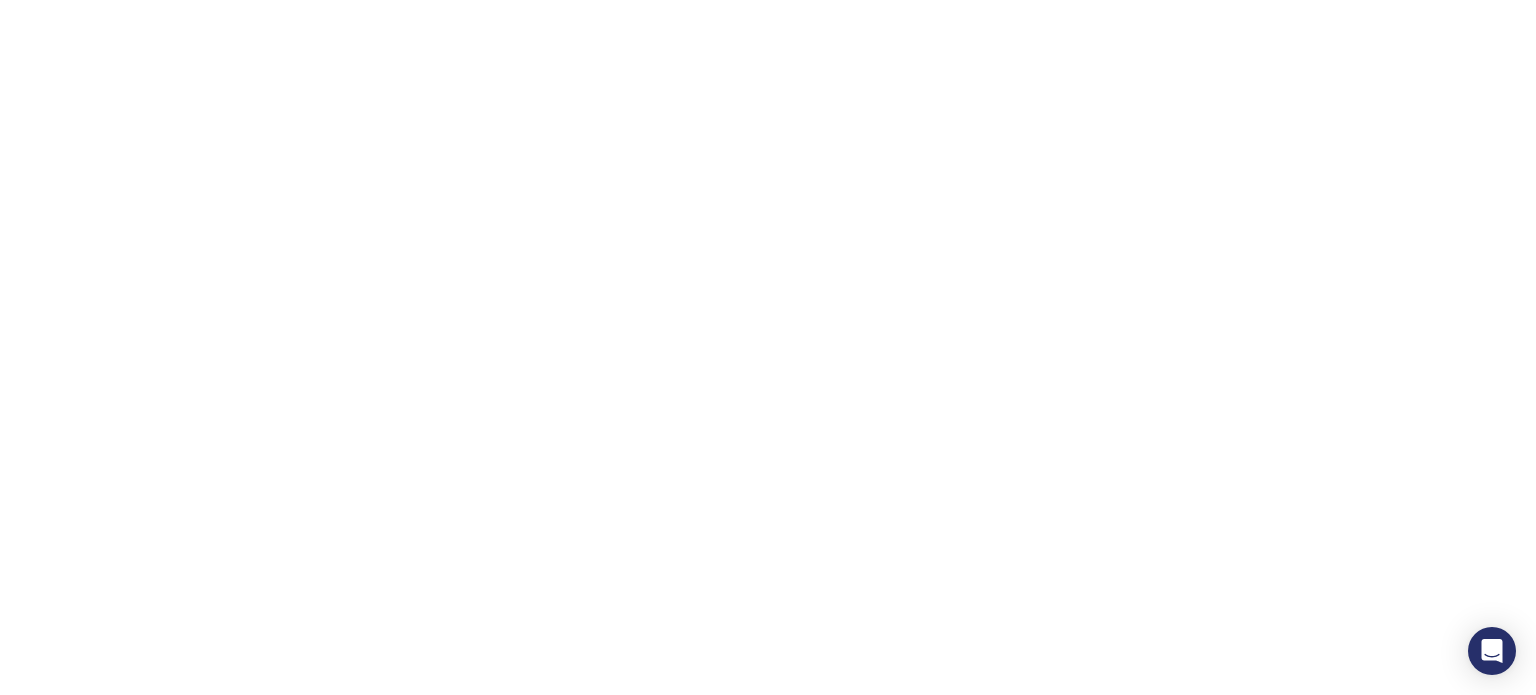 scroll, scrollTop: 0, scrollLeft: 0, axis: both 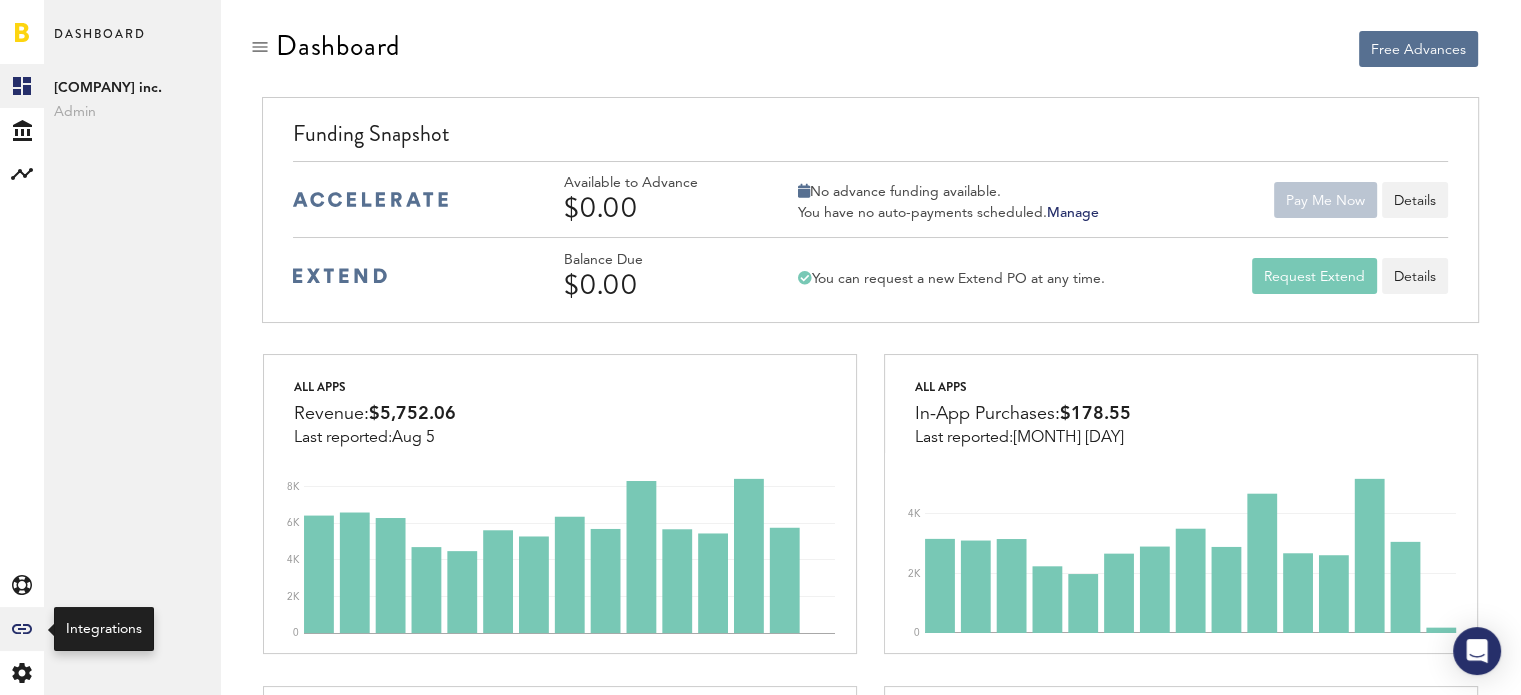 click 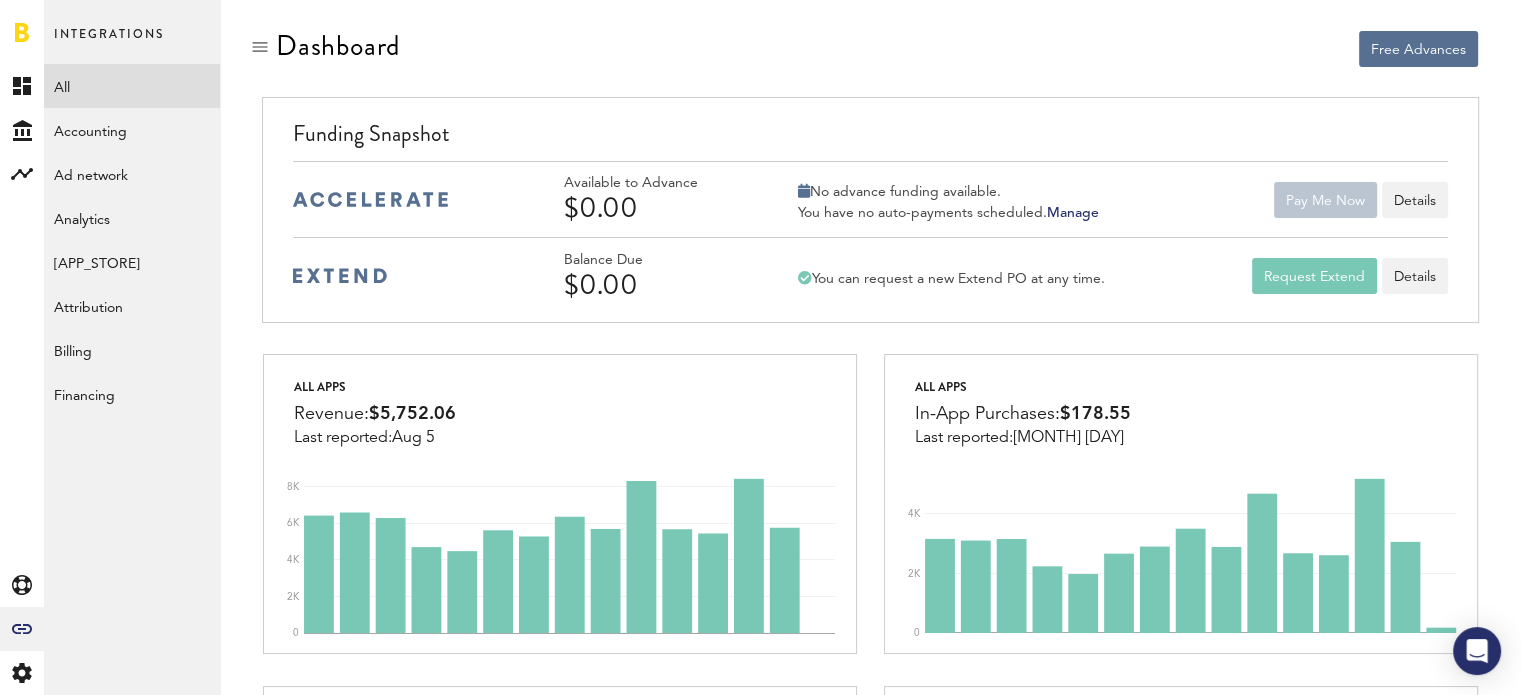 click on "All" at bounding box center (132, 86) 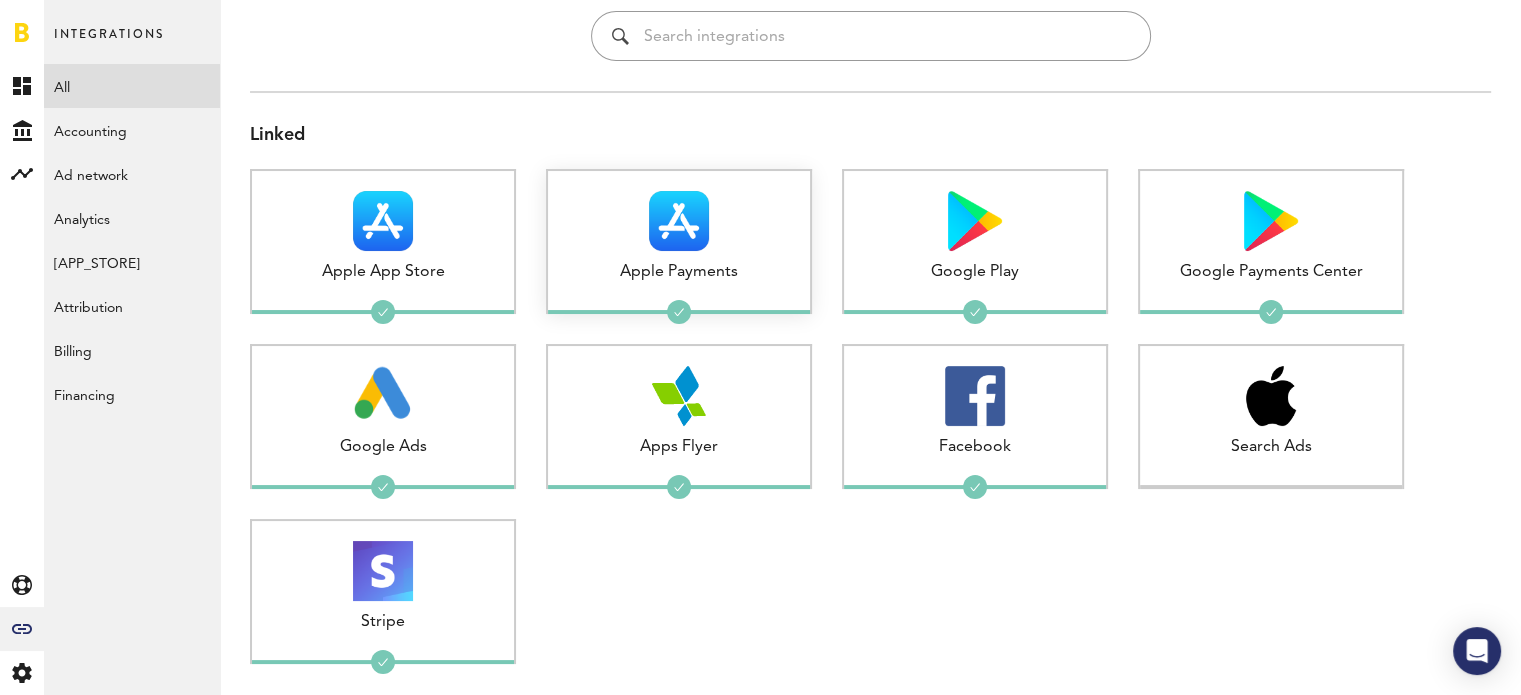 scroll, scrollTop: 0, scrollLeft: 0, axis: both 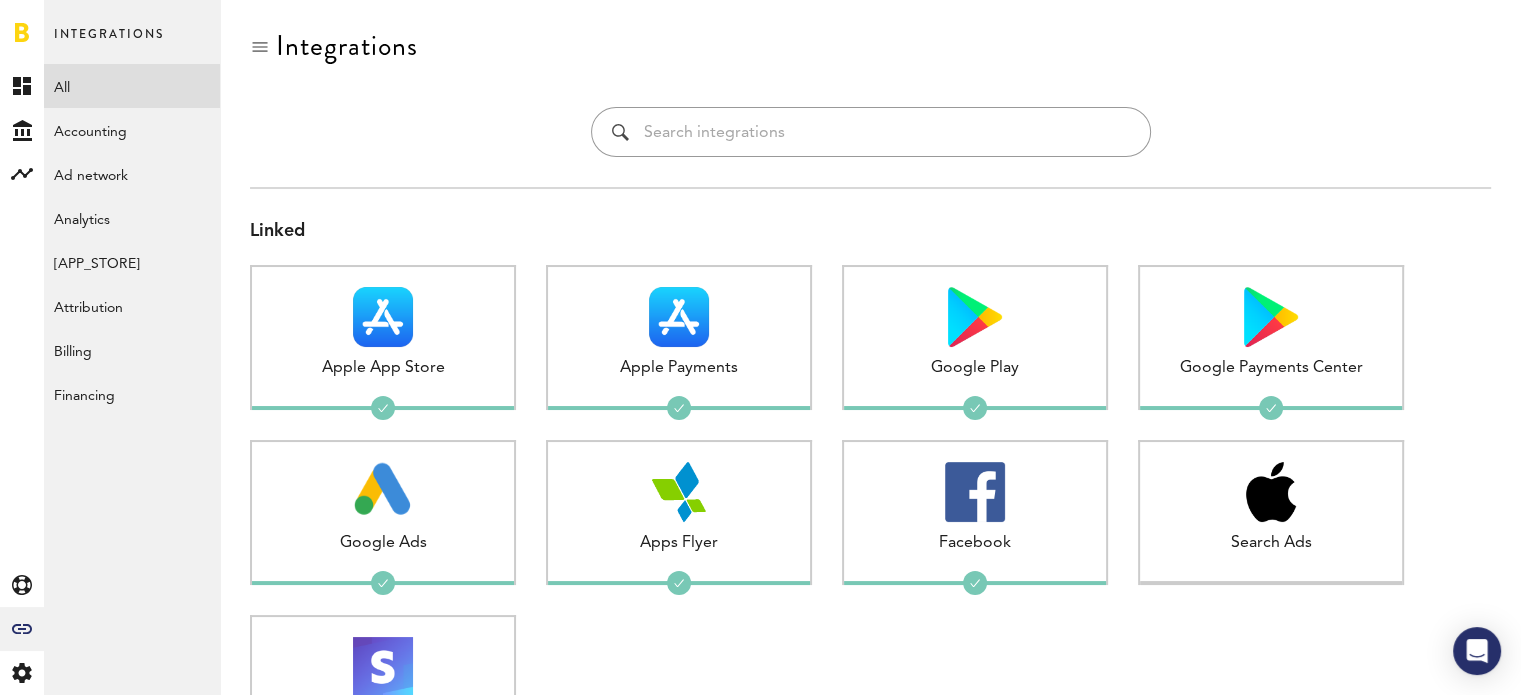 click at bounding box center (887, 132) 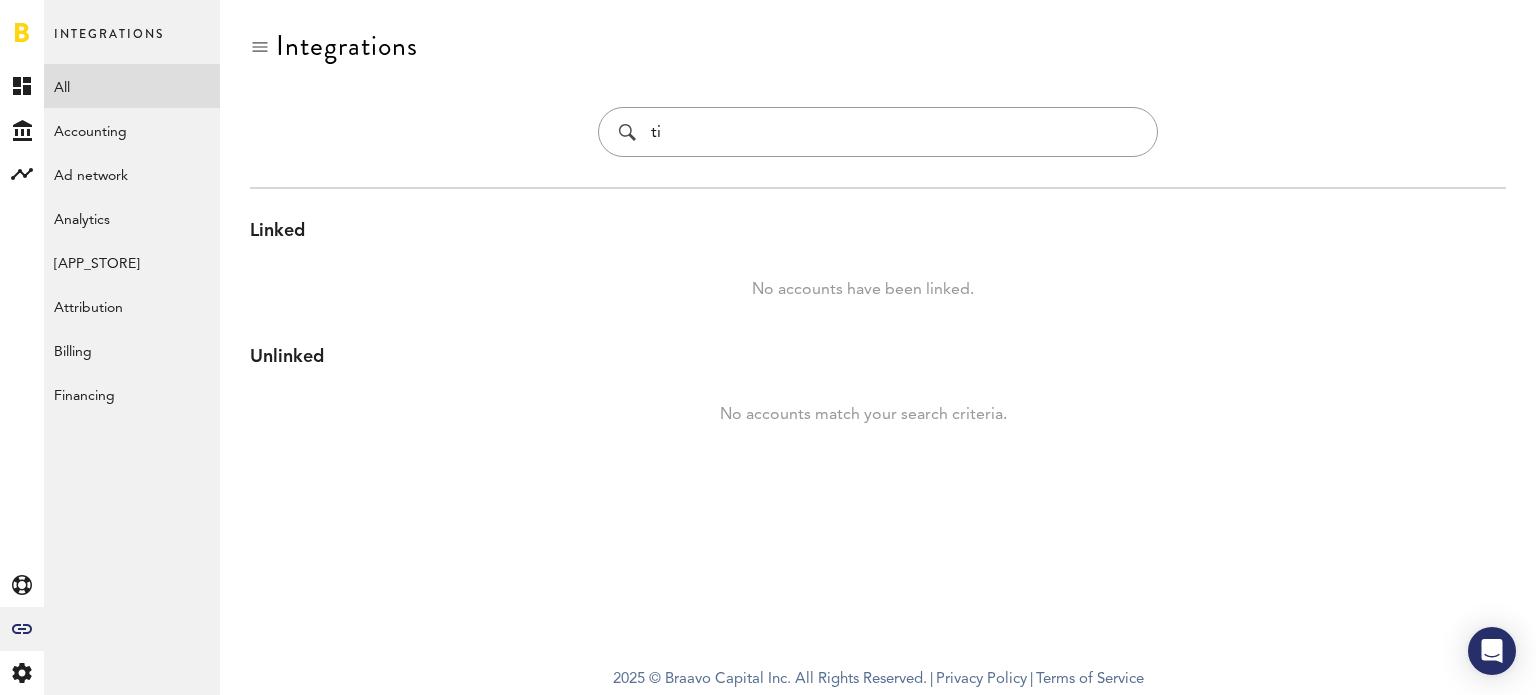 type on "t" 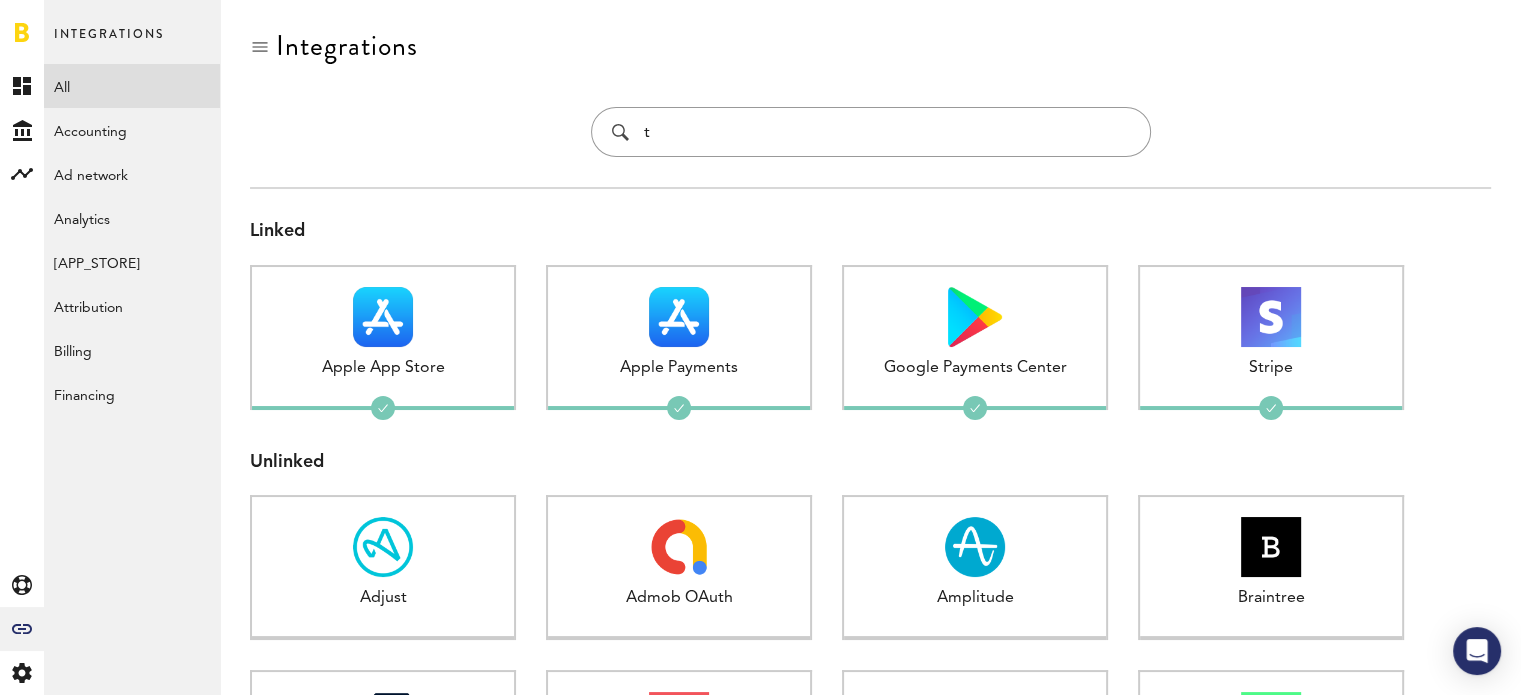 type 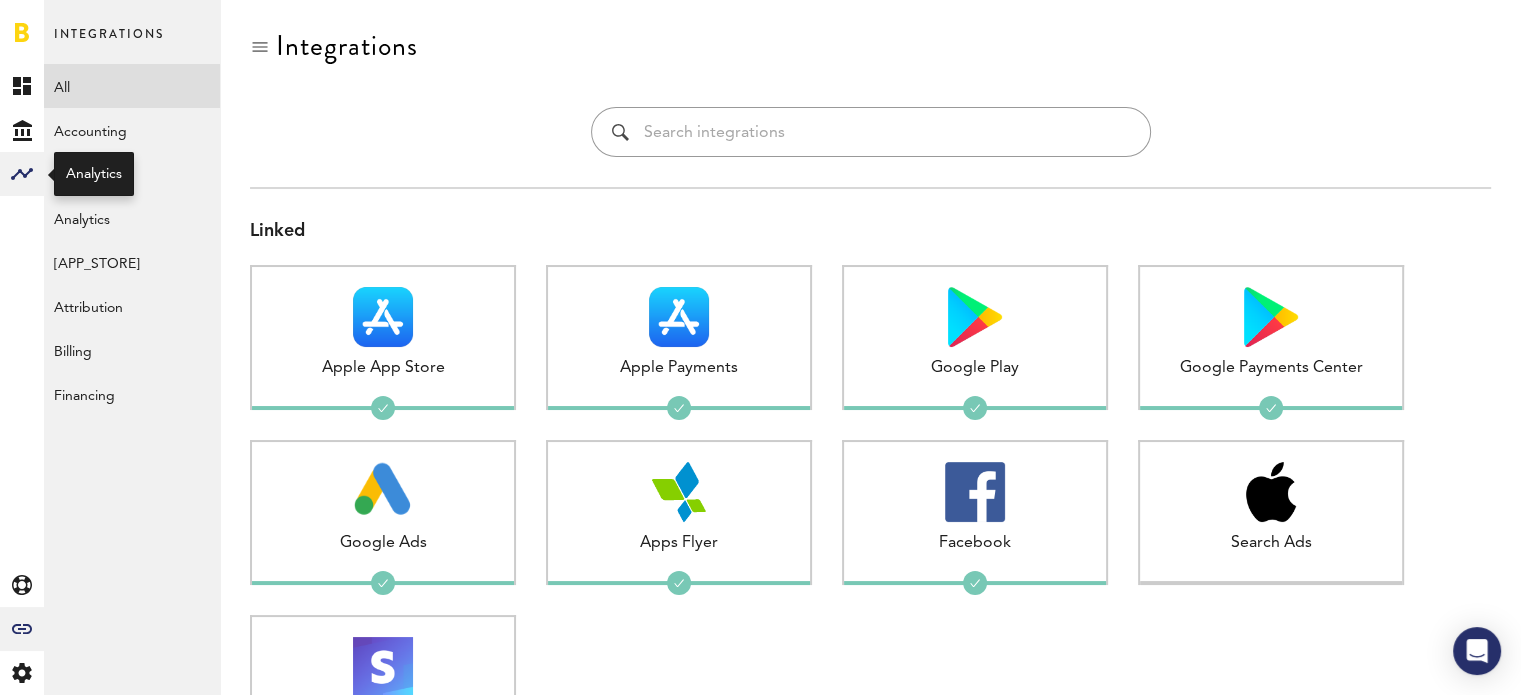click 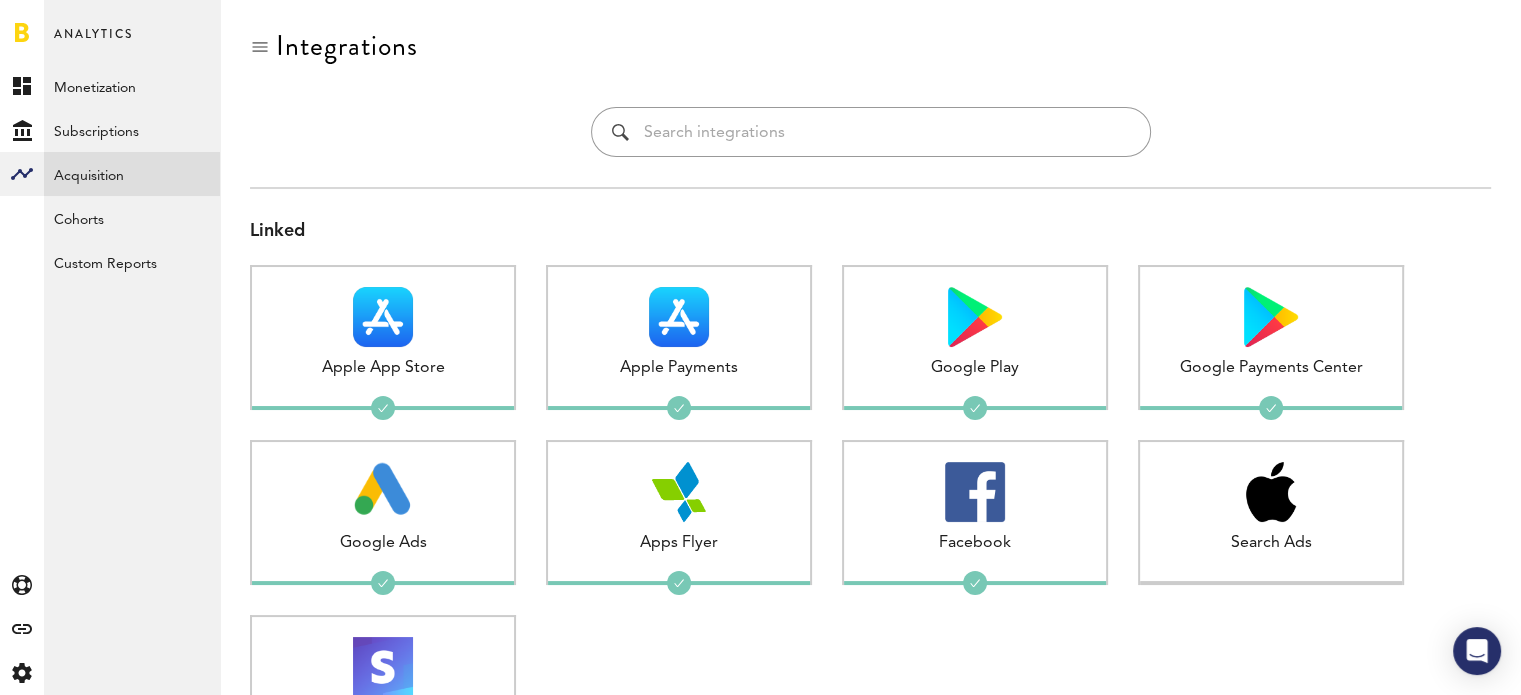 click on "Acquisition" at bounding box center [132, 174] 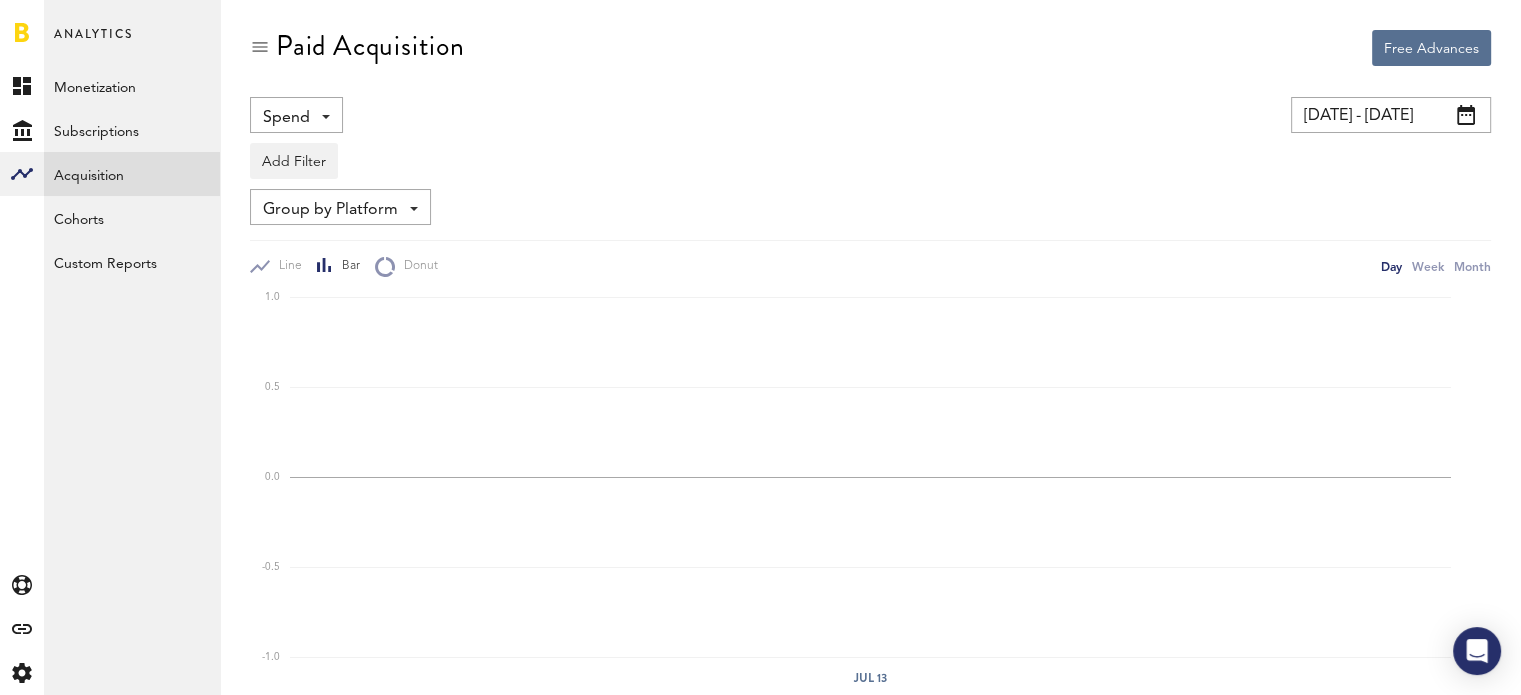 click on "[MM]/[DD]/[YY] - [MM]/[DD]/[YY]" at bounding box center [1391, 115] 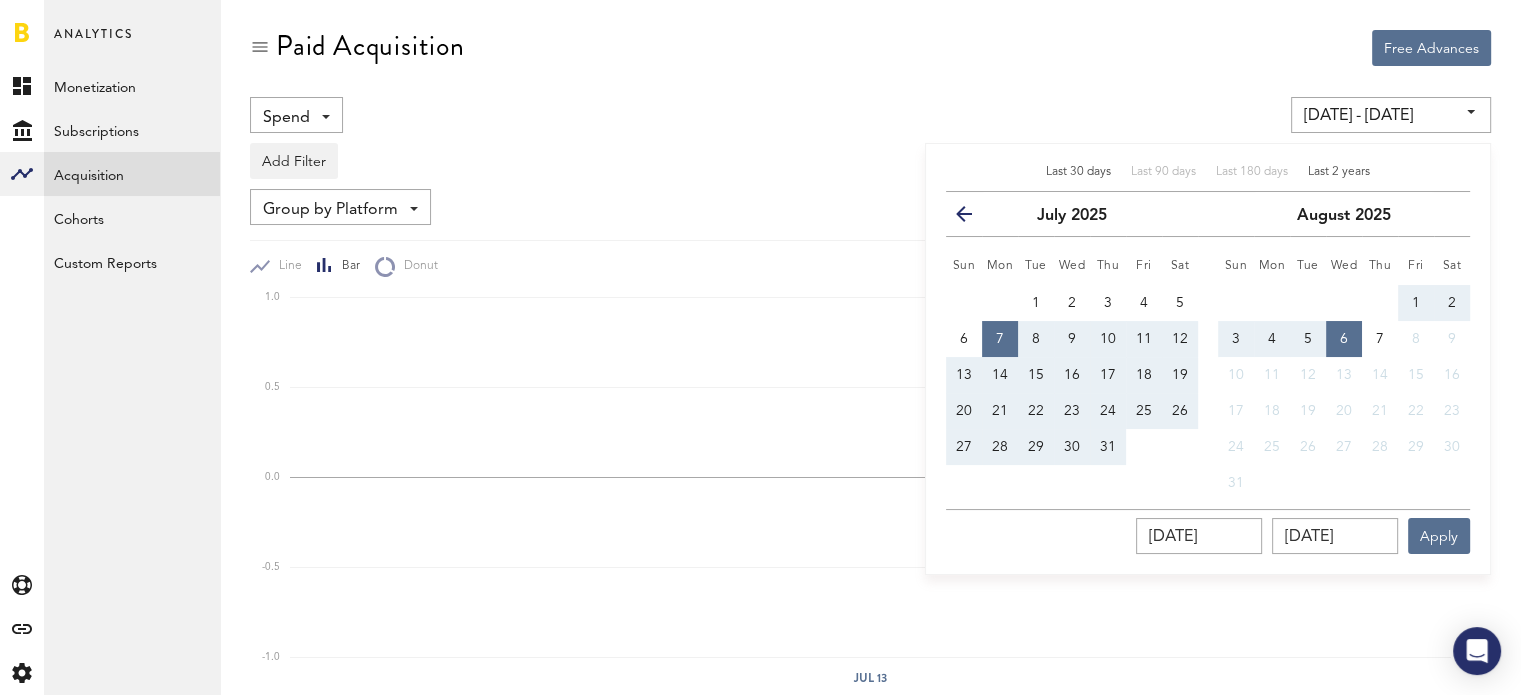 click on "Last 2 years" at bounding box center [1339, 172] 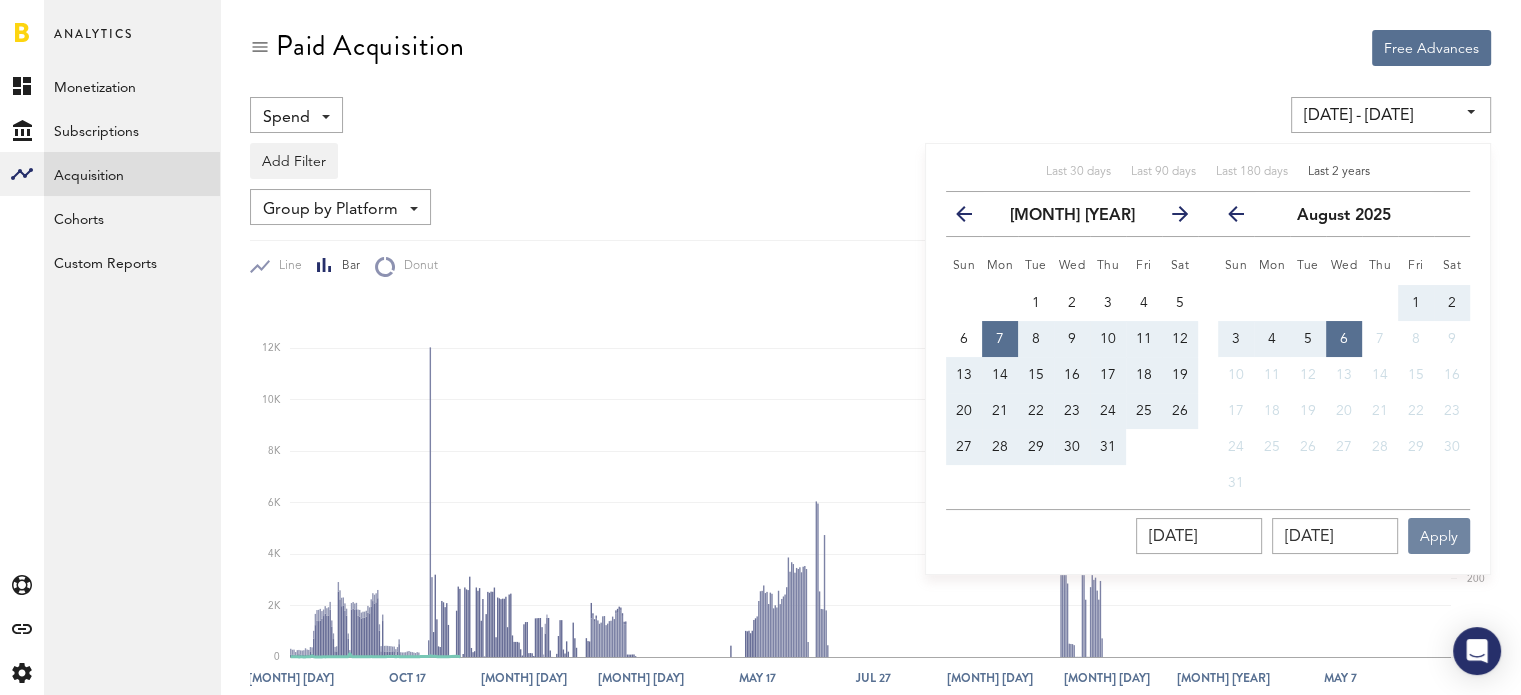click on "Apply" at bounding box center (1439, 536) 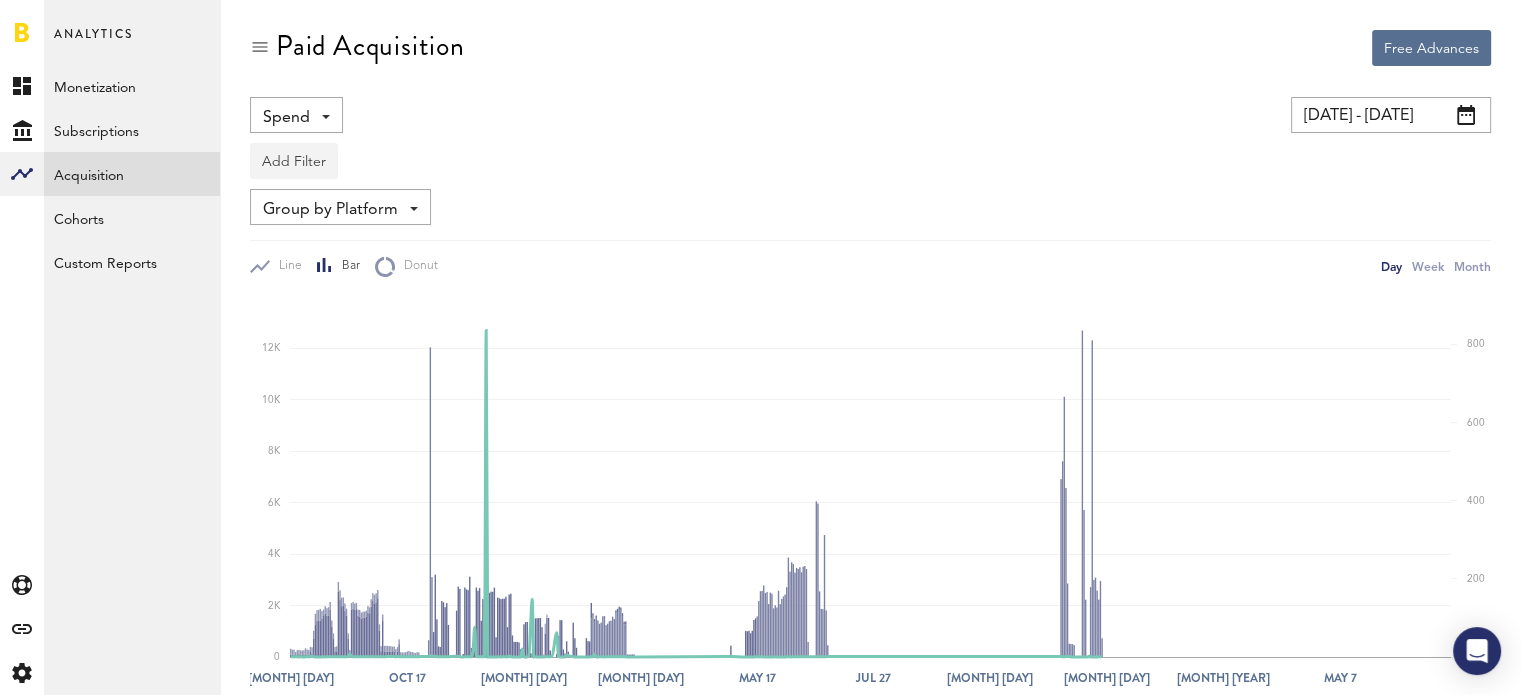 click on "Add Filter" at bounding box center [294, 161] 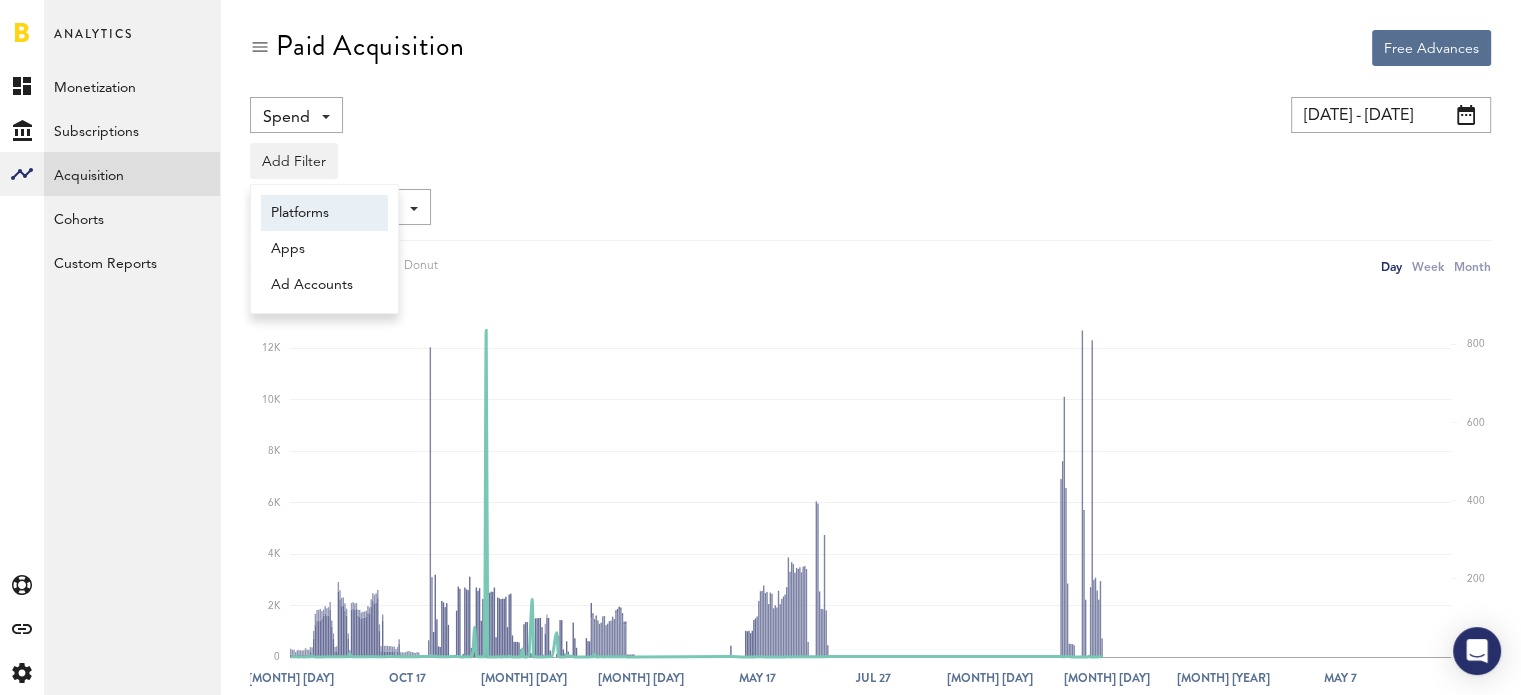 click on "Platforms" at bounding box center [324, 213] 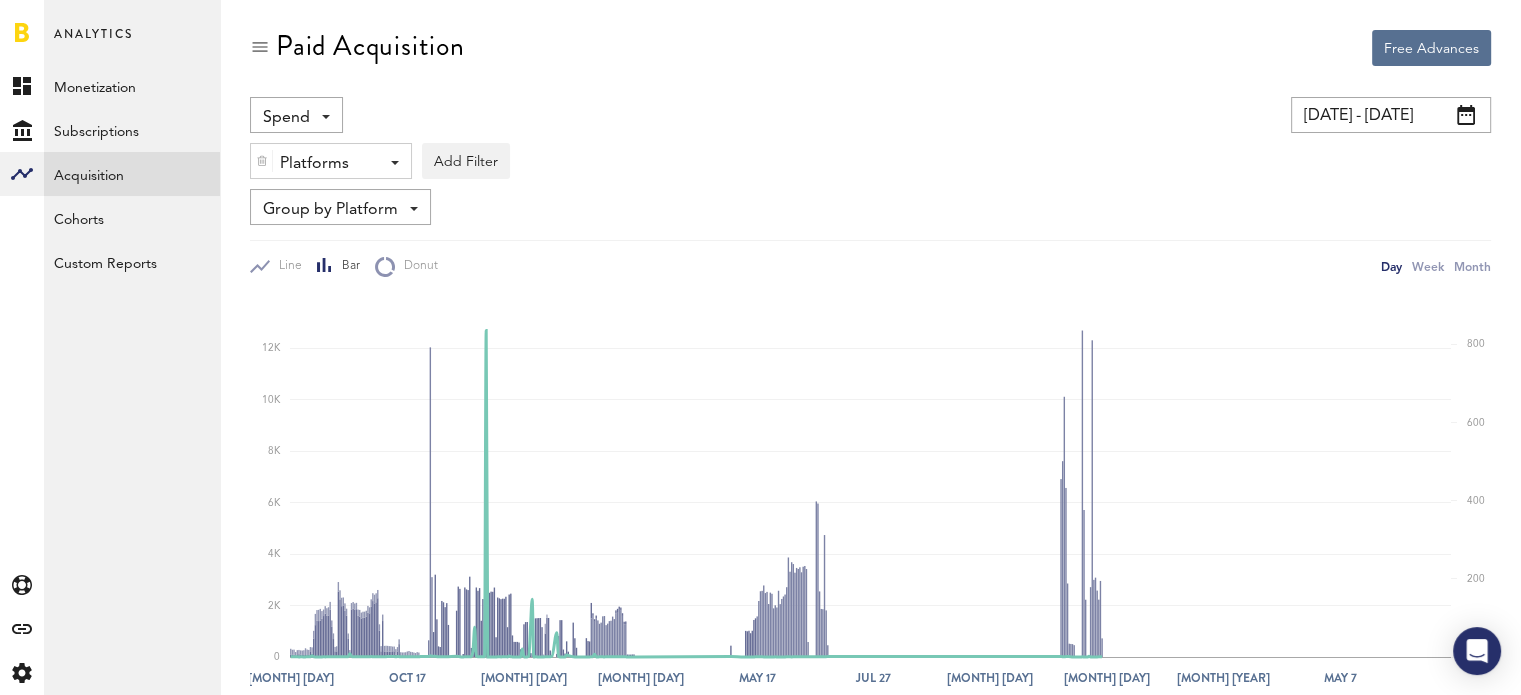 click on "Platforms" at bounding box center [323, 164] 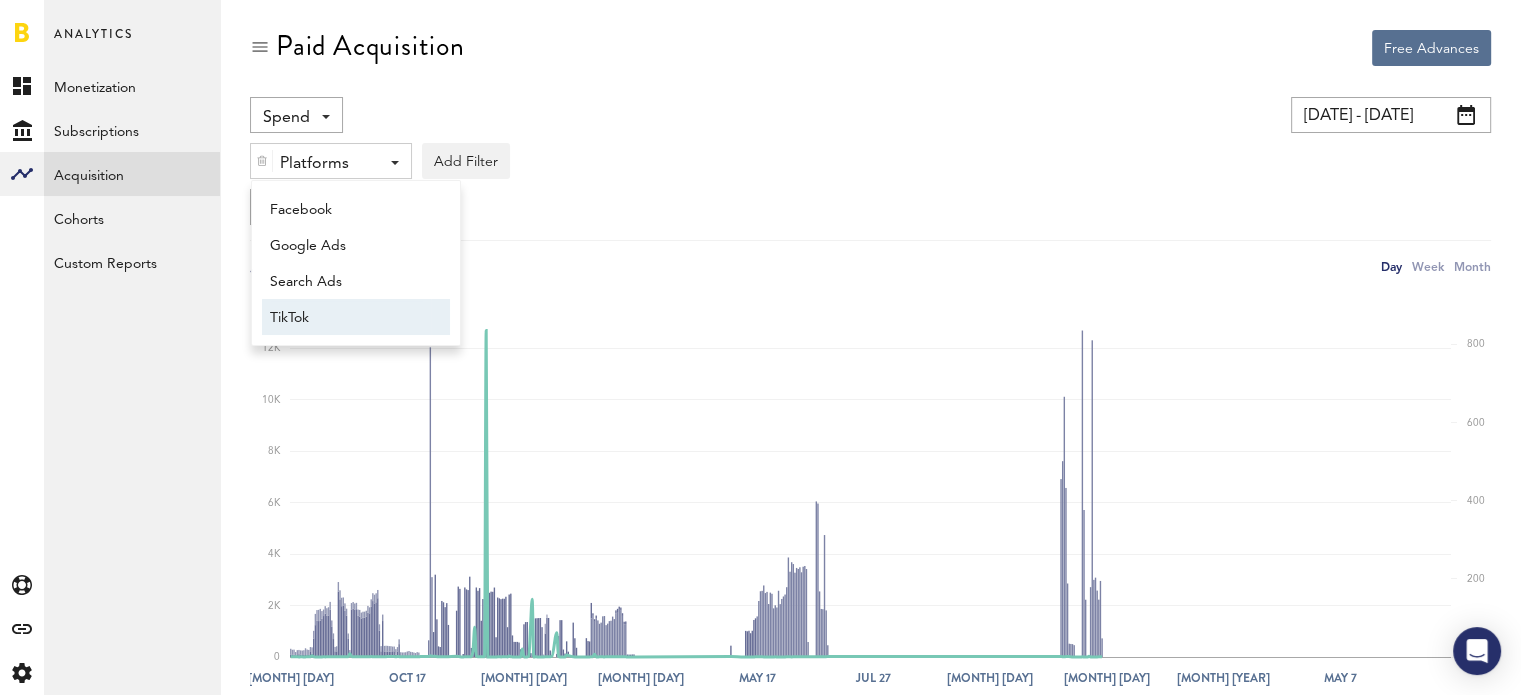 click on "TikTok" at bounding box center (346, 318) 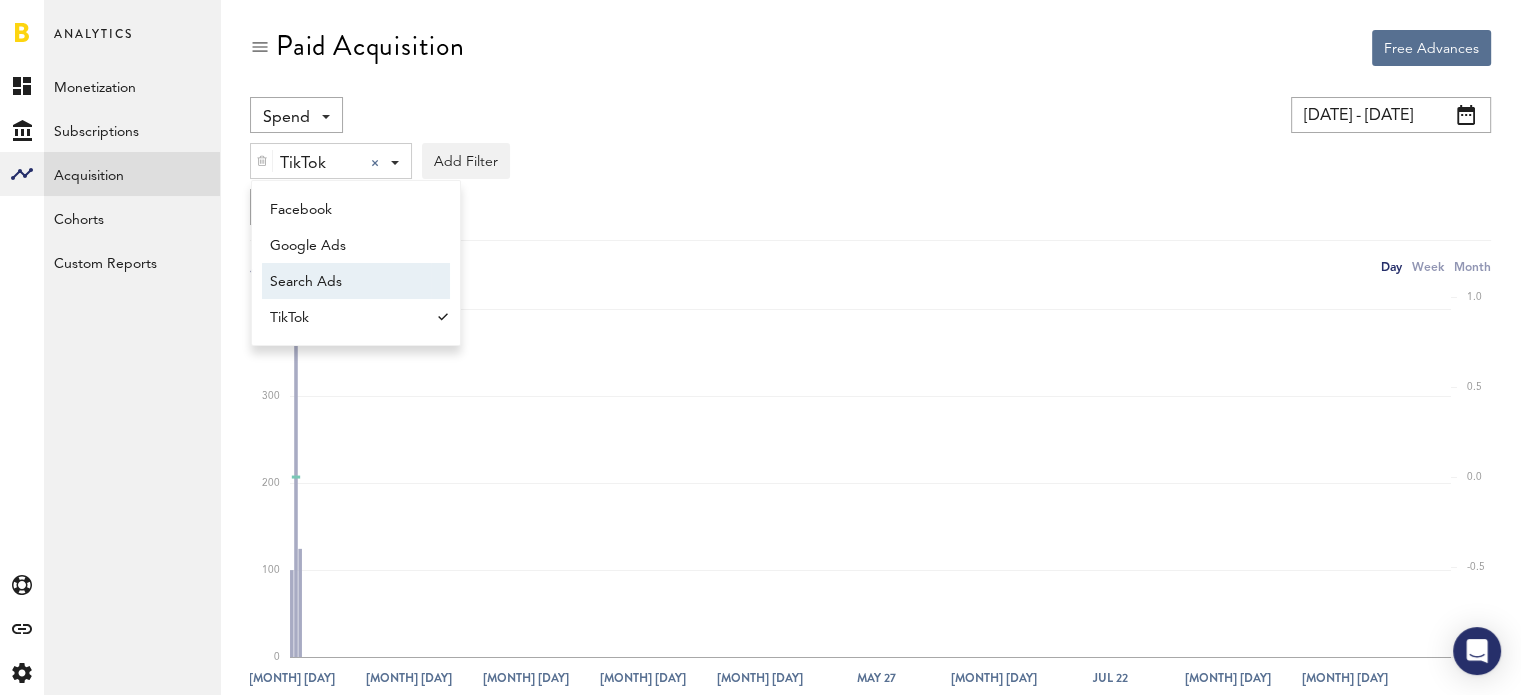 click on "TikTok TikTok Facebook Google Ads Search Ads TikTok Add Filter Platforms Apps Ad Accounts" at bounding box center [870, 156] 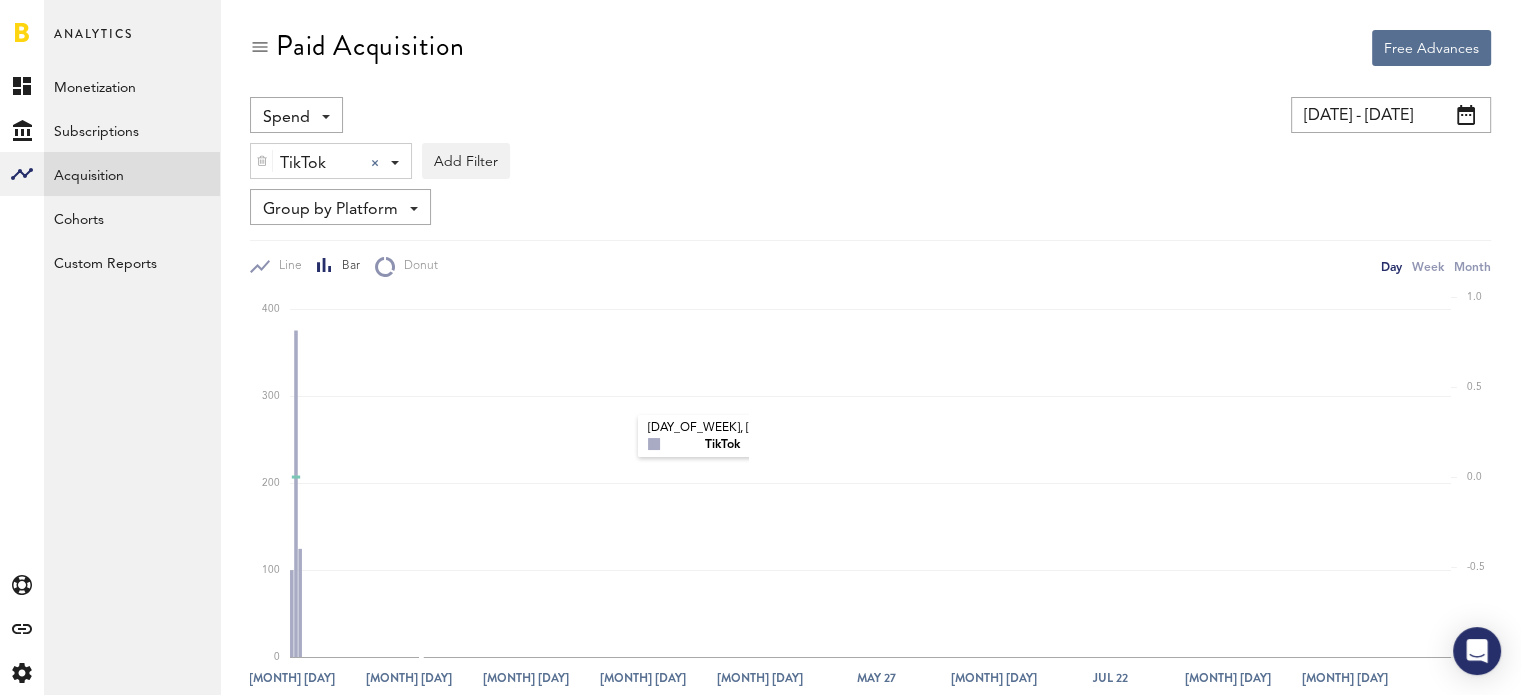 scroll, scrollTop: 0, scrollLeft: 0, axis: both 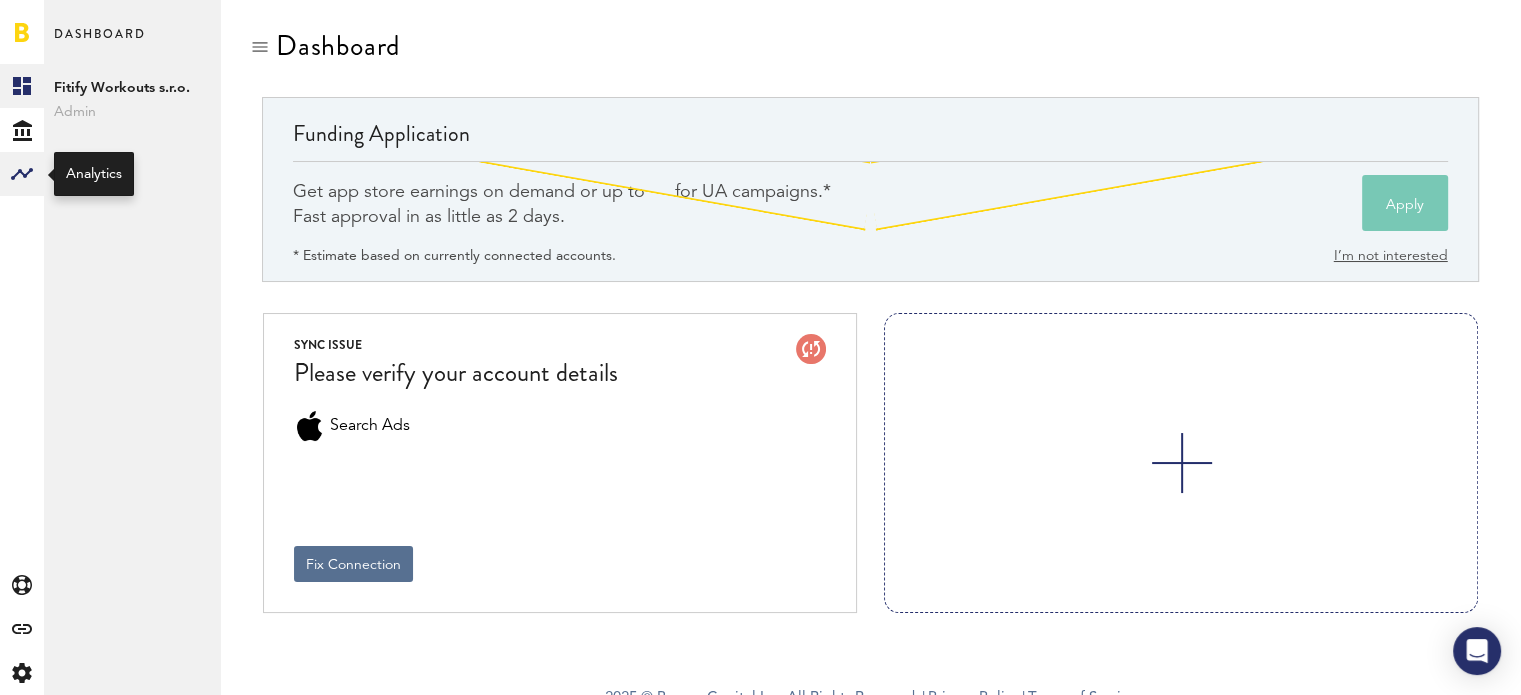 click 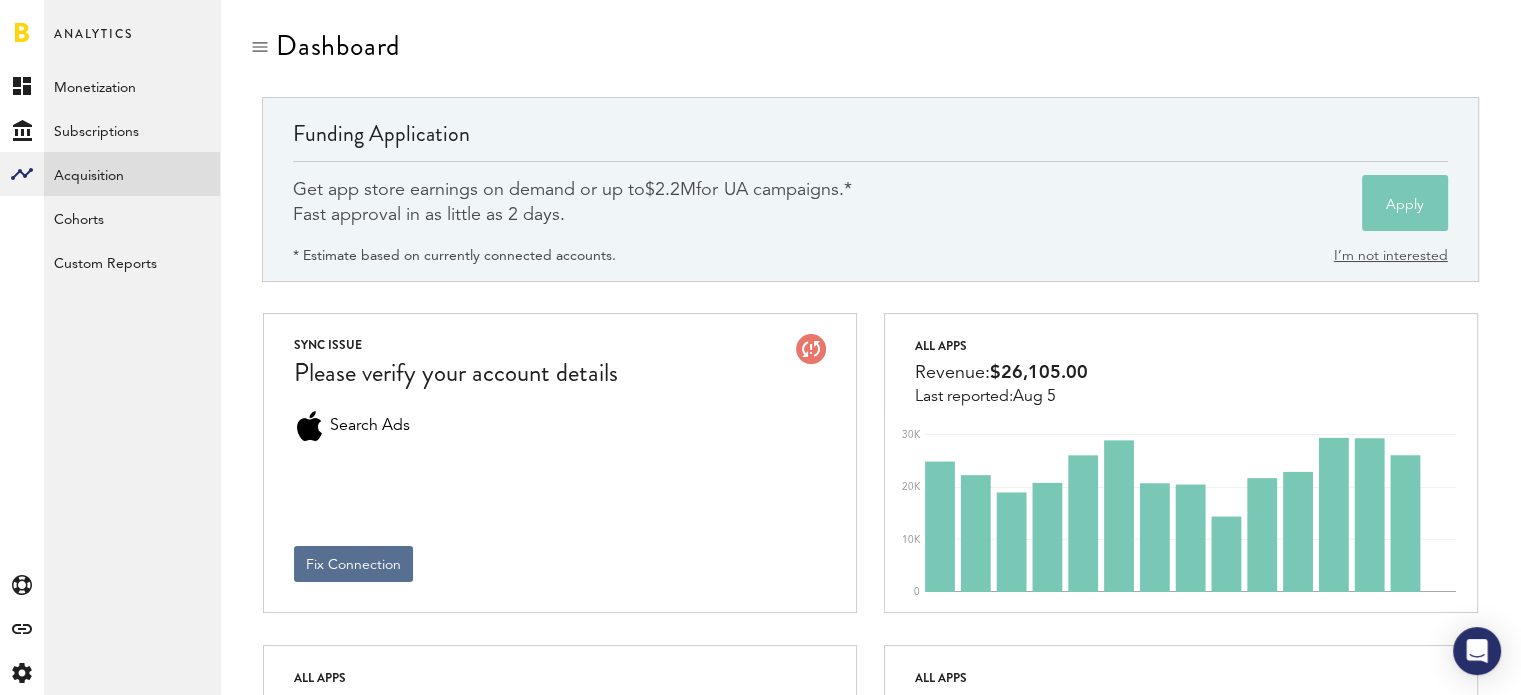 click on "Acquisition" at bounding box center (132, 174) 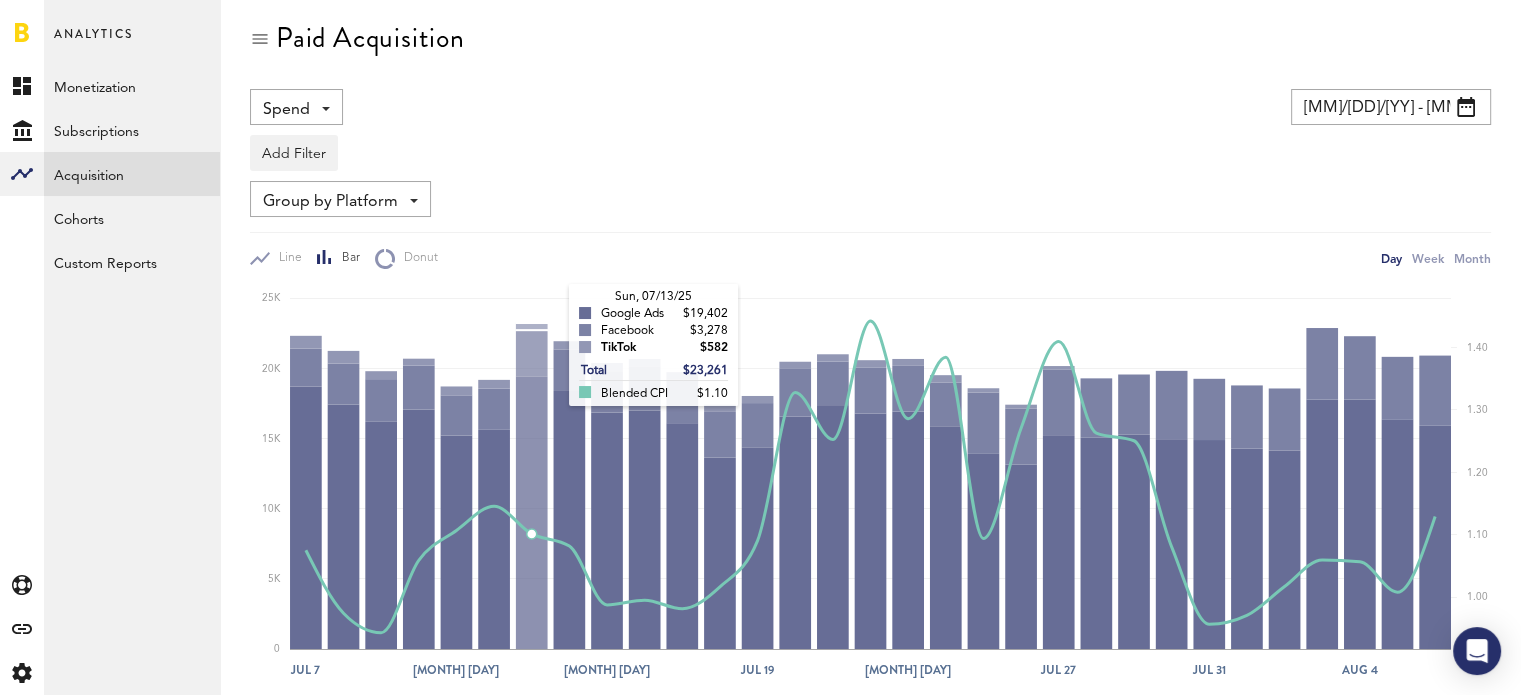 scroll, scrollTop: 0, scrollLeft: 0, axis: both 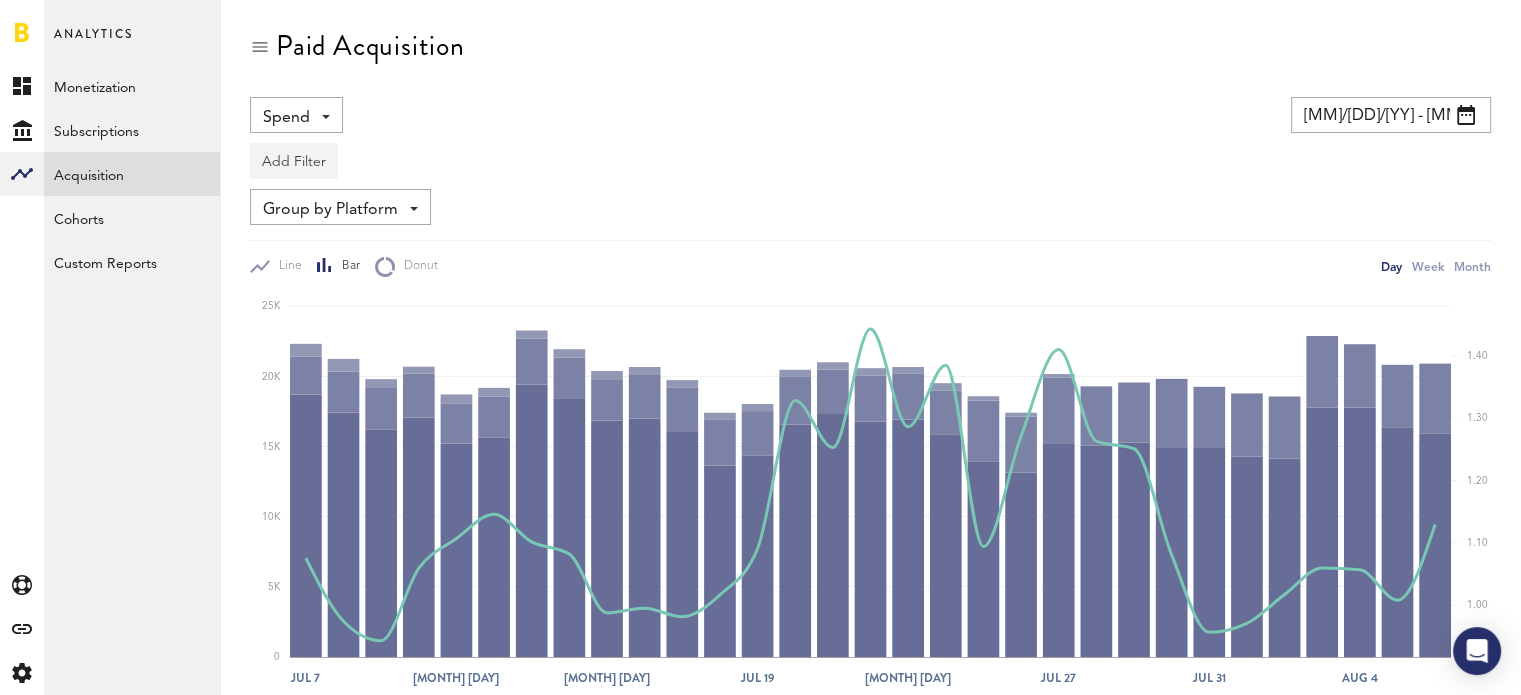 click on "Add Filter" at bounding box center (294, 161) 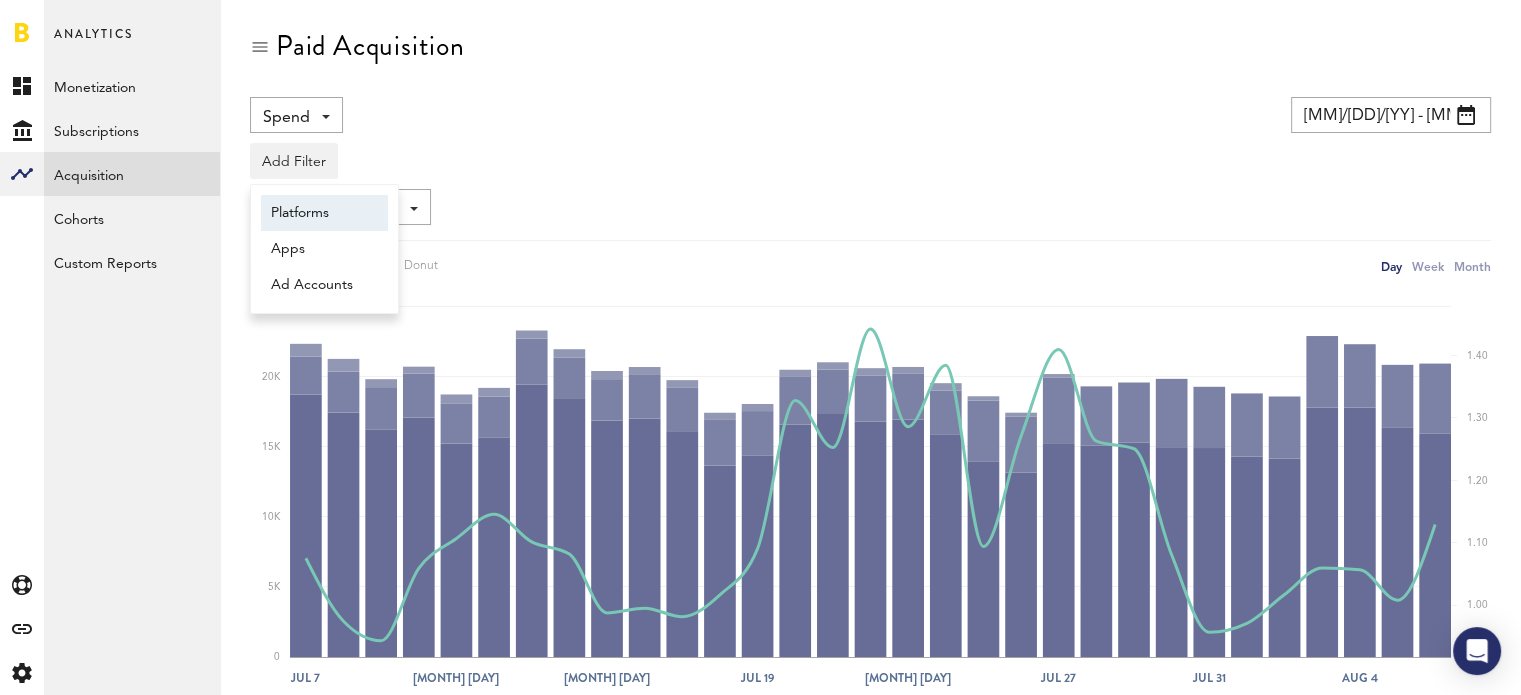 click on "Platforms" at bounding box center (324, 213) 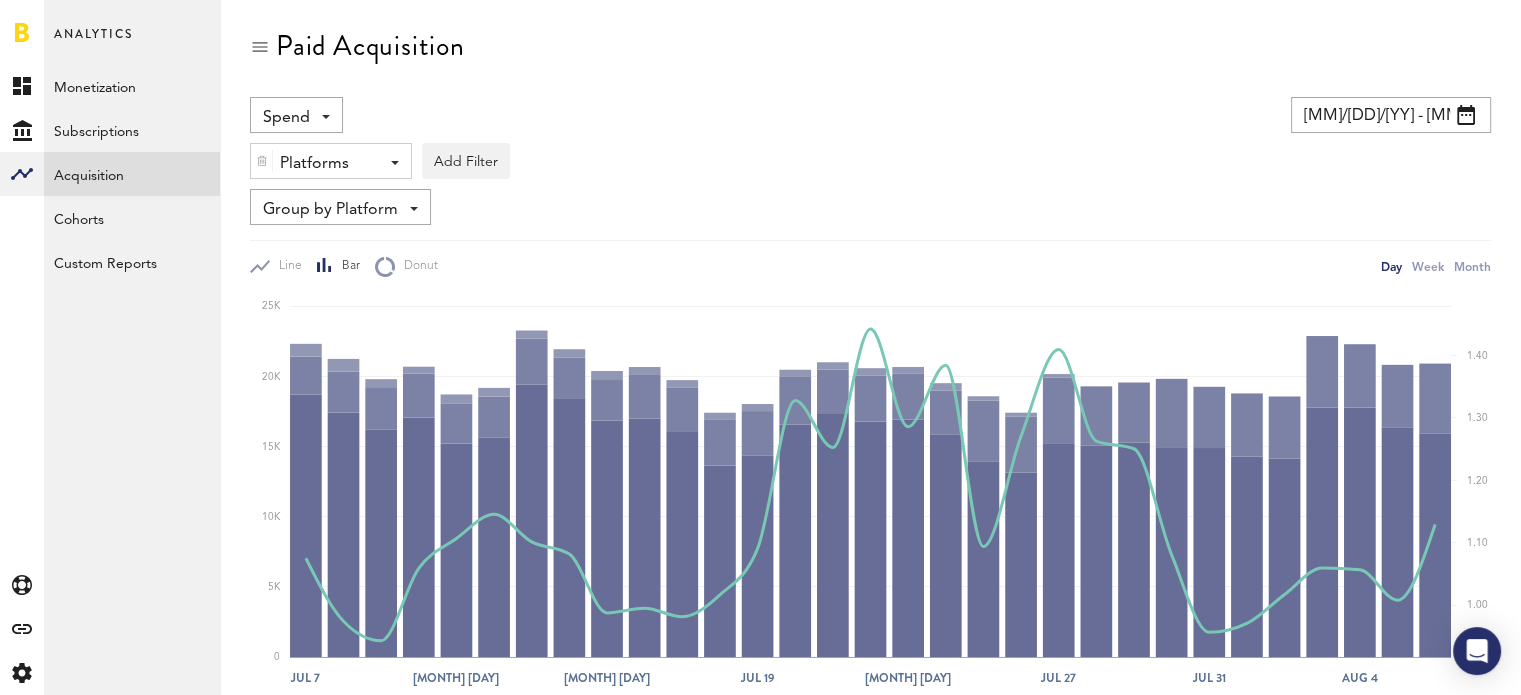 click on "Platforms" at bounding box center (323, 164) 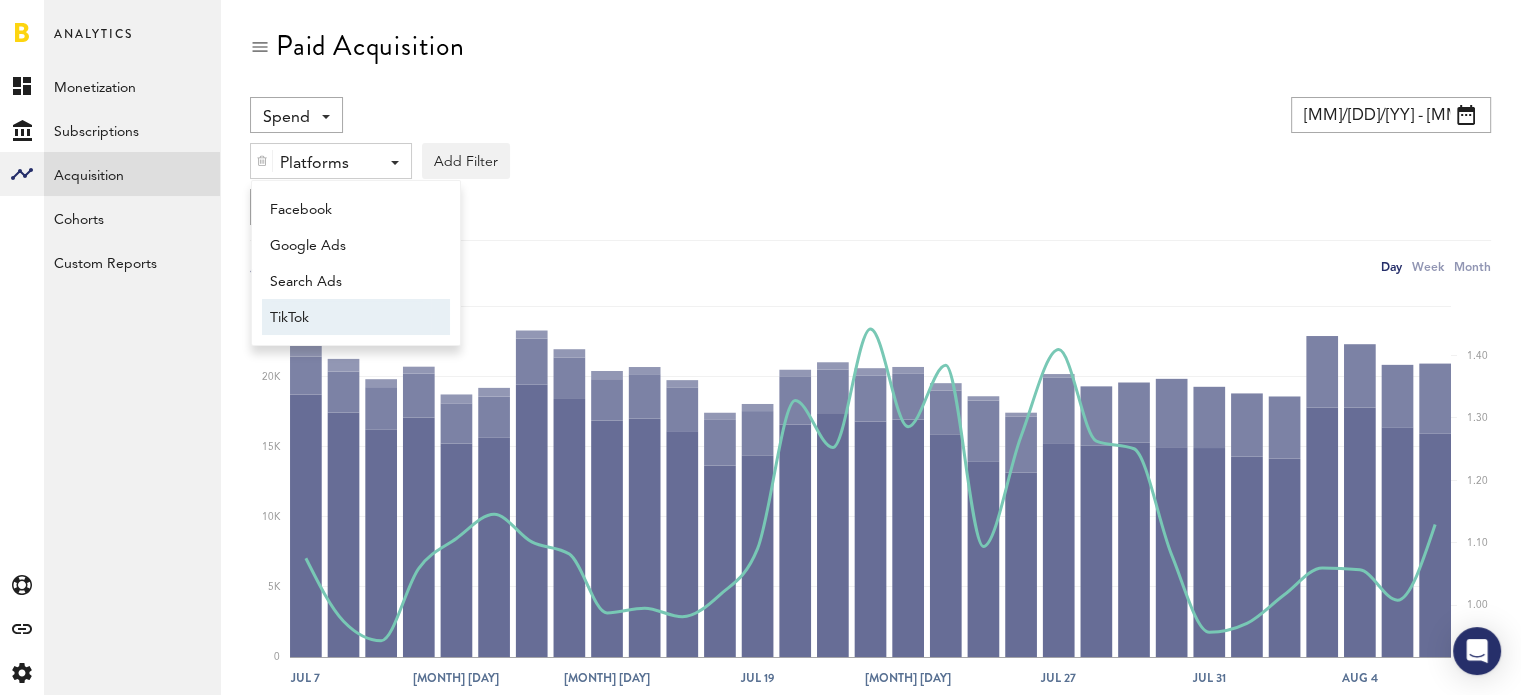 click on "TikTok" at bounding box center [346, 318] 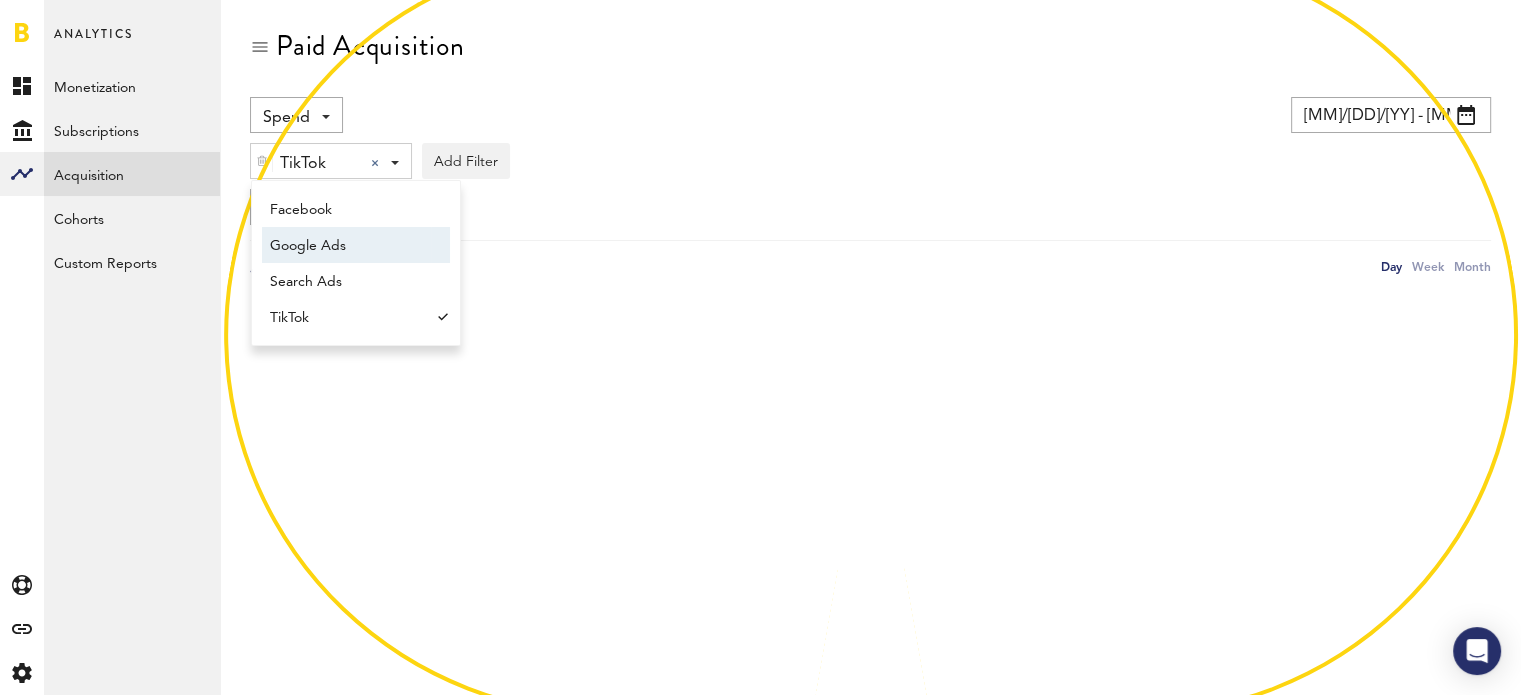 click on "TikTok TikTok Facebook Google Ads Search Ads TikTok Add Filter Platforms Apps Ad Accounts" at bounding box center [870, 156] 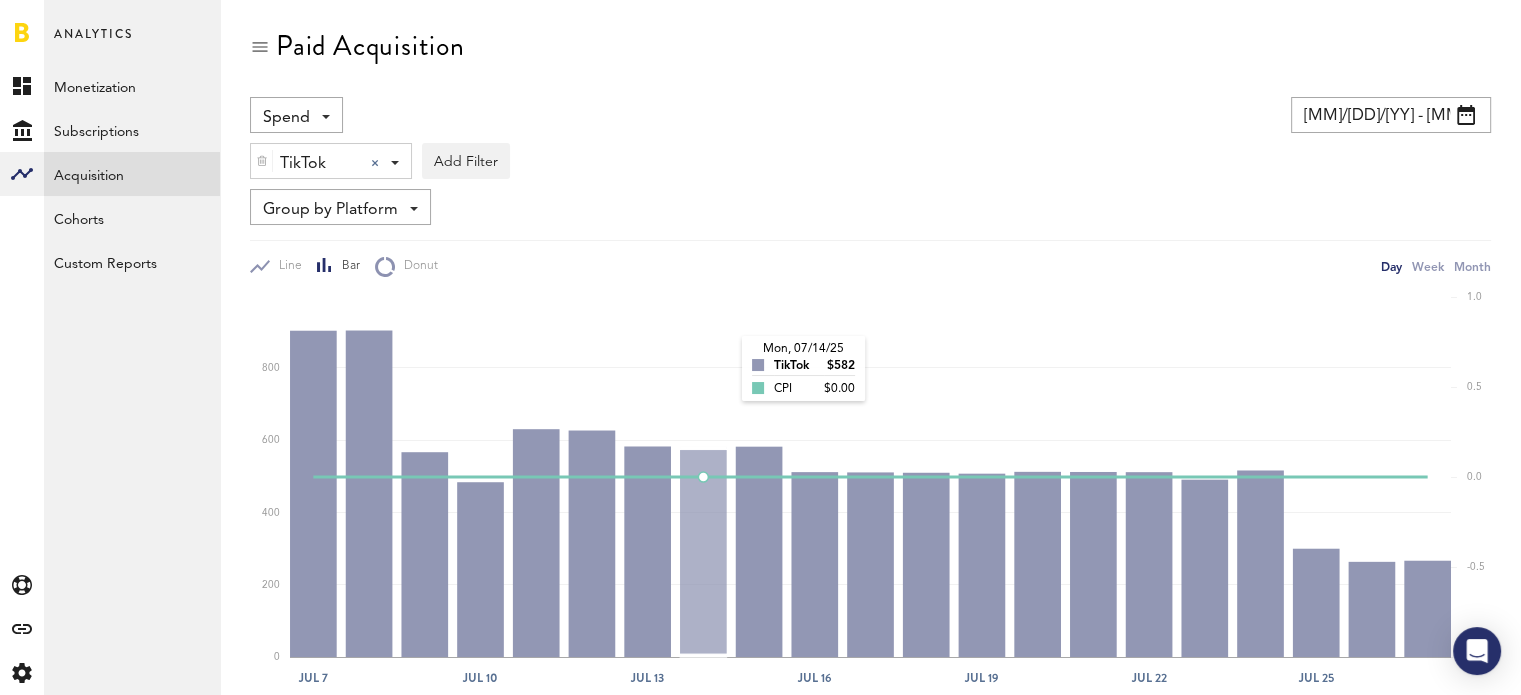 scroll, scrollTop: 269, scrollLeft: 0, axis: vertical 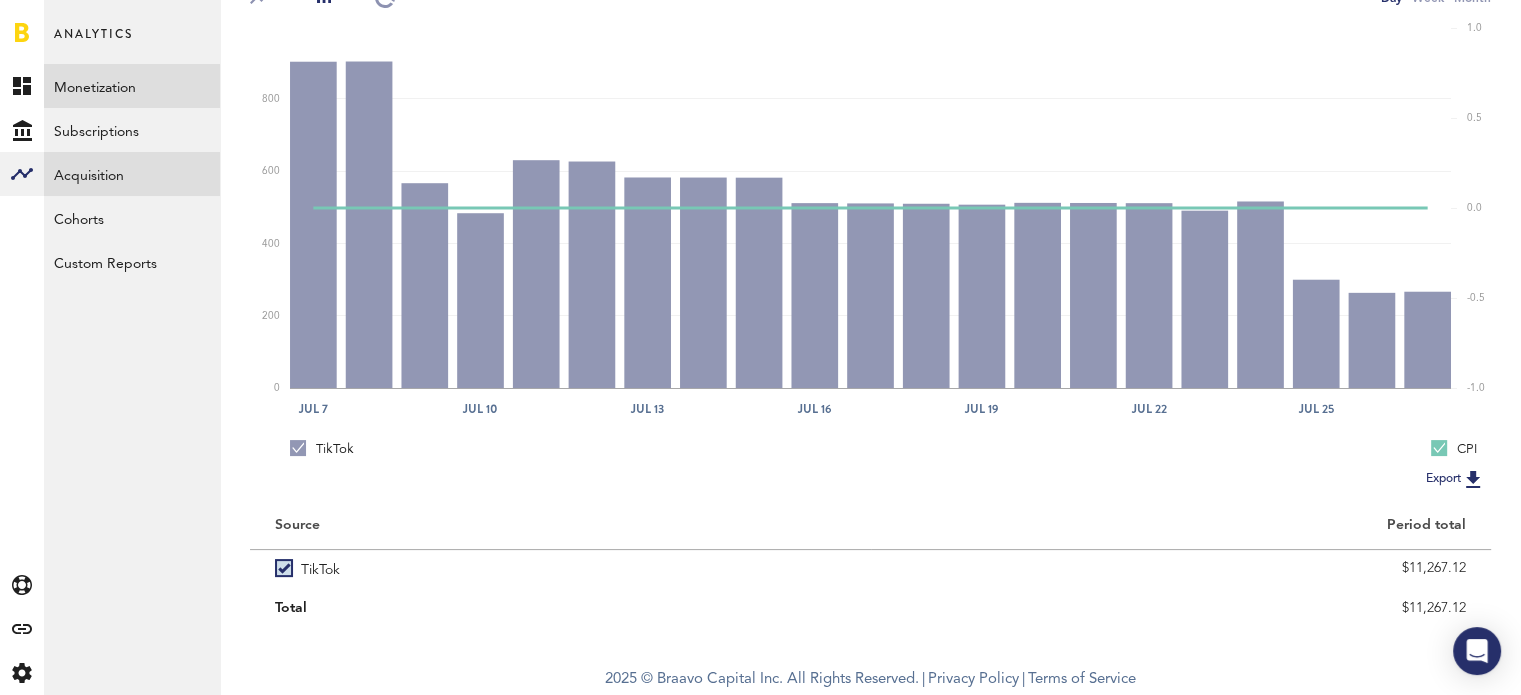 click on "Monetization" at bounding box center [132, 86] 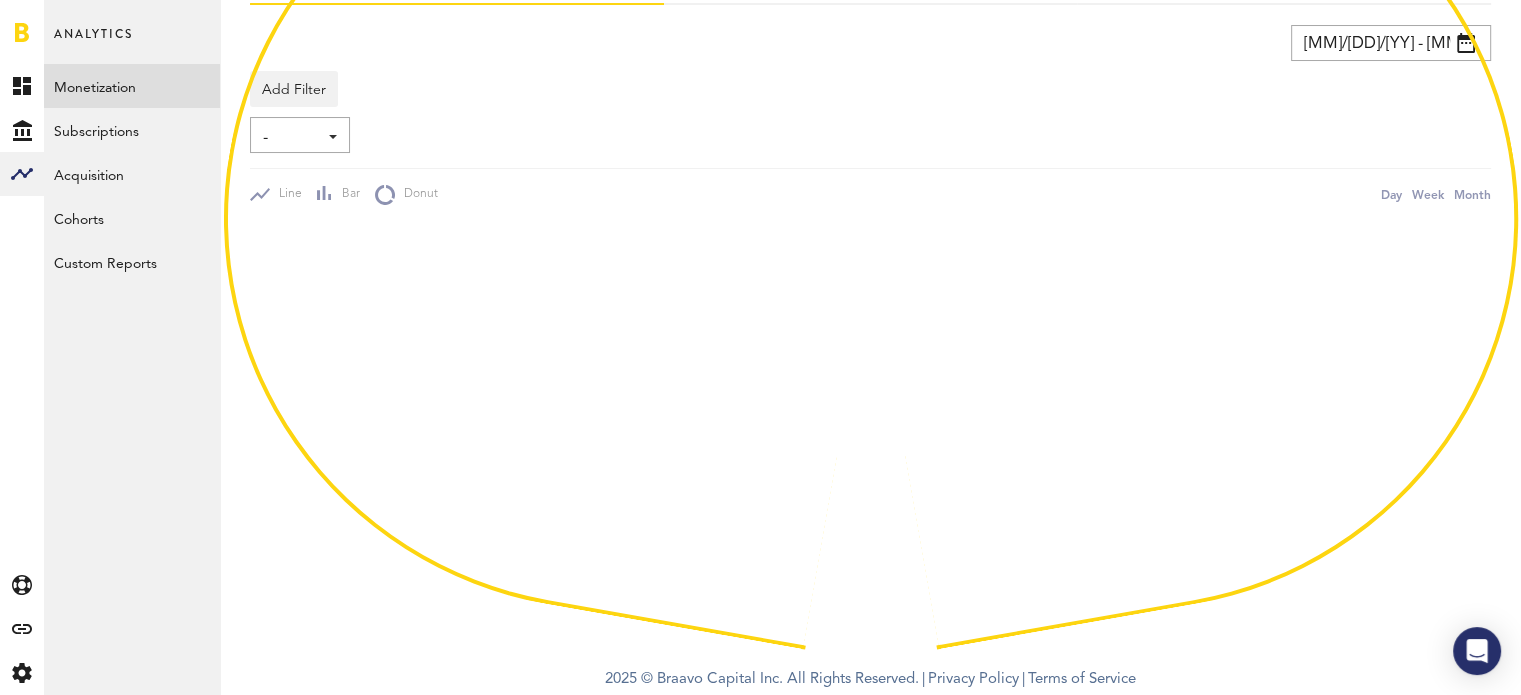 scroll, scrollTop: 0, scrollLeft: 0, axis: both 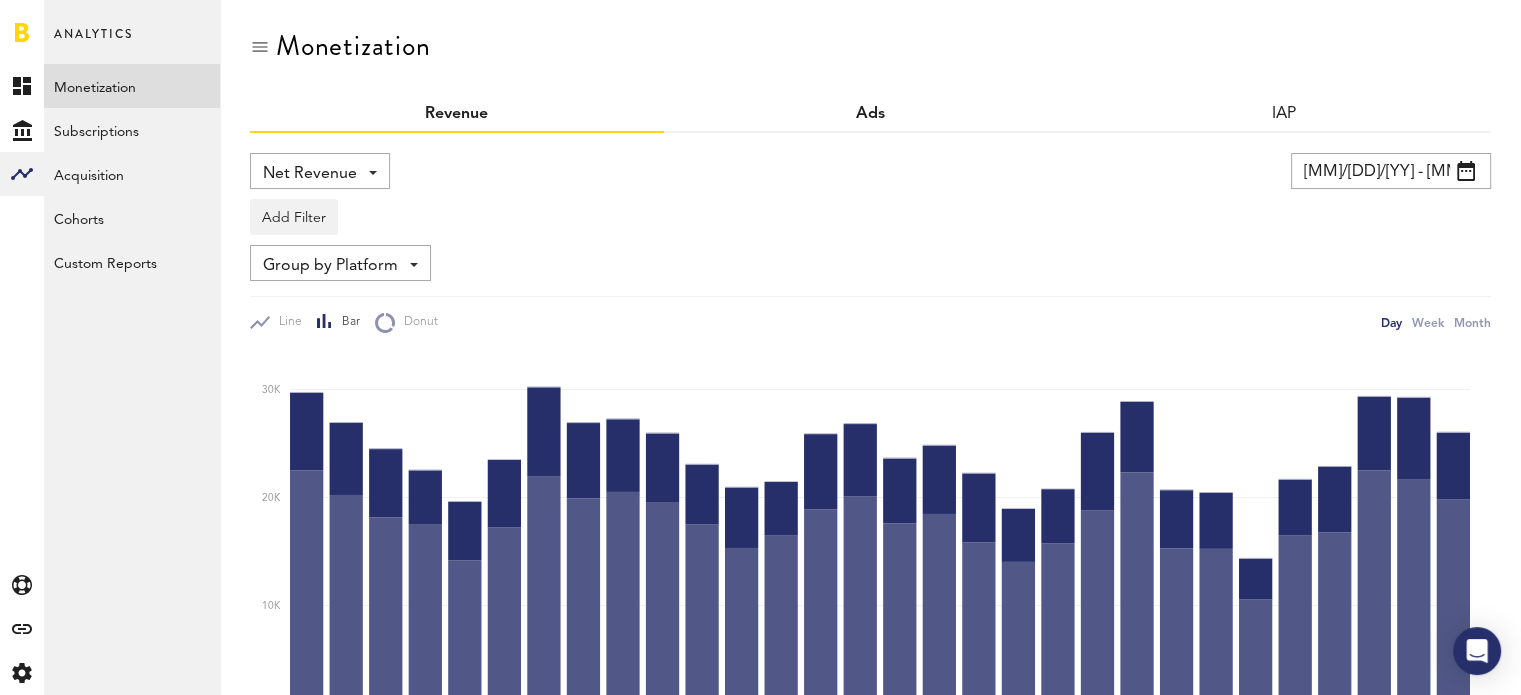 click on "Ads" at bounding box center (870, 114) 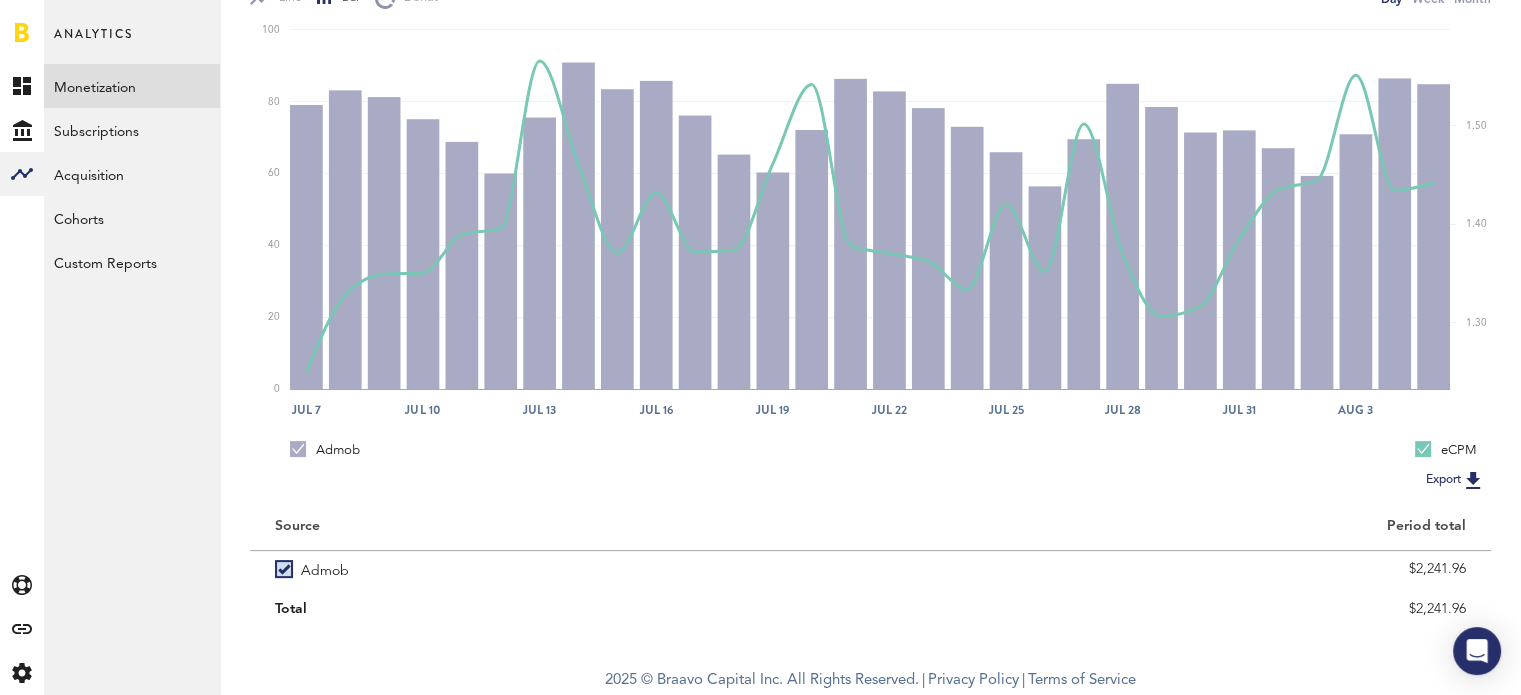 scroll, scrollTop: 0, scrollLeft: 0, axis: both 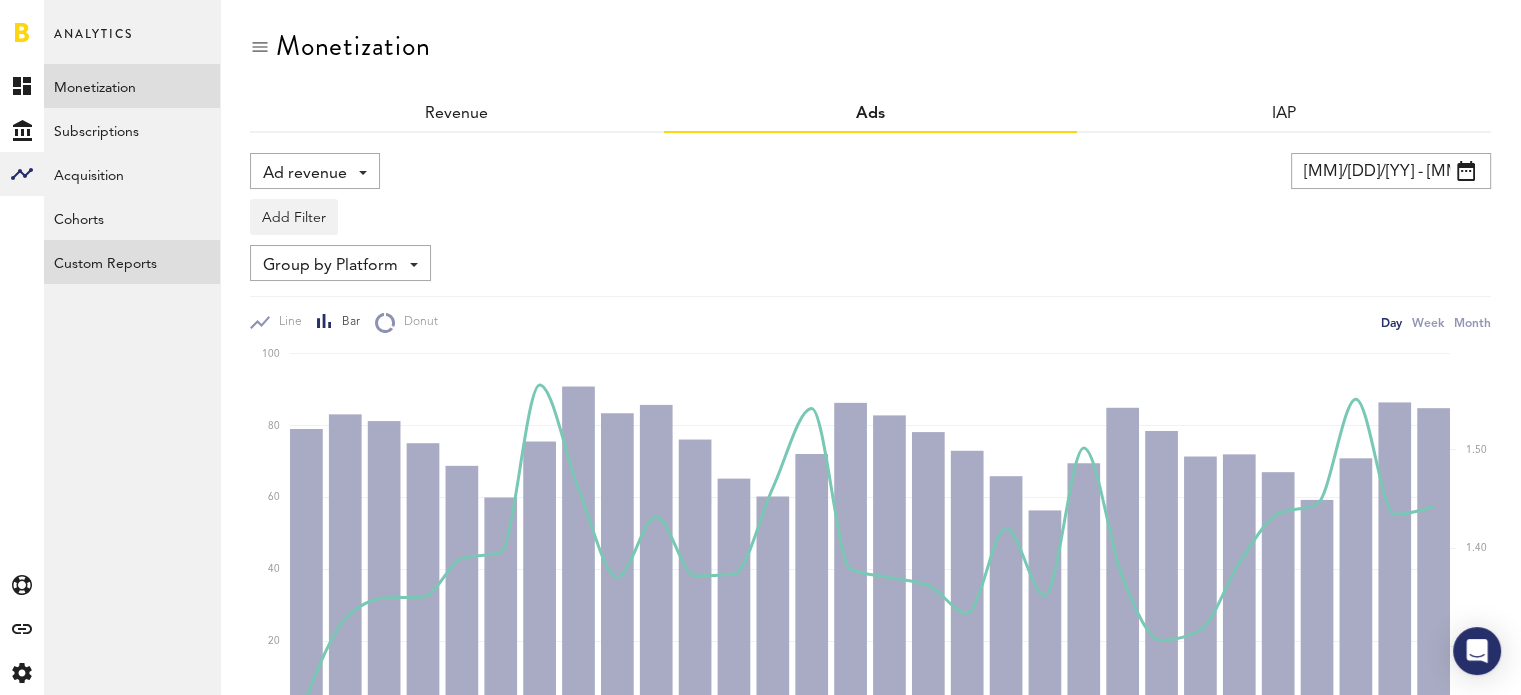 click on "Custom Reports" at bounding box center (132, 262) 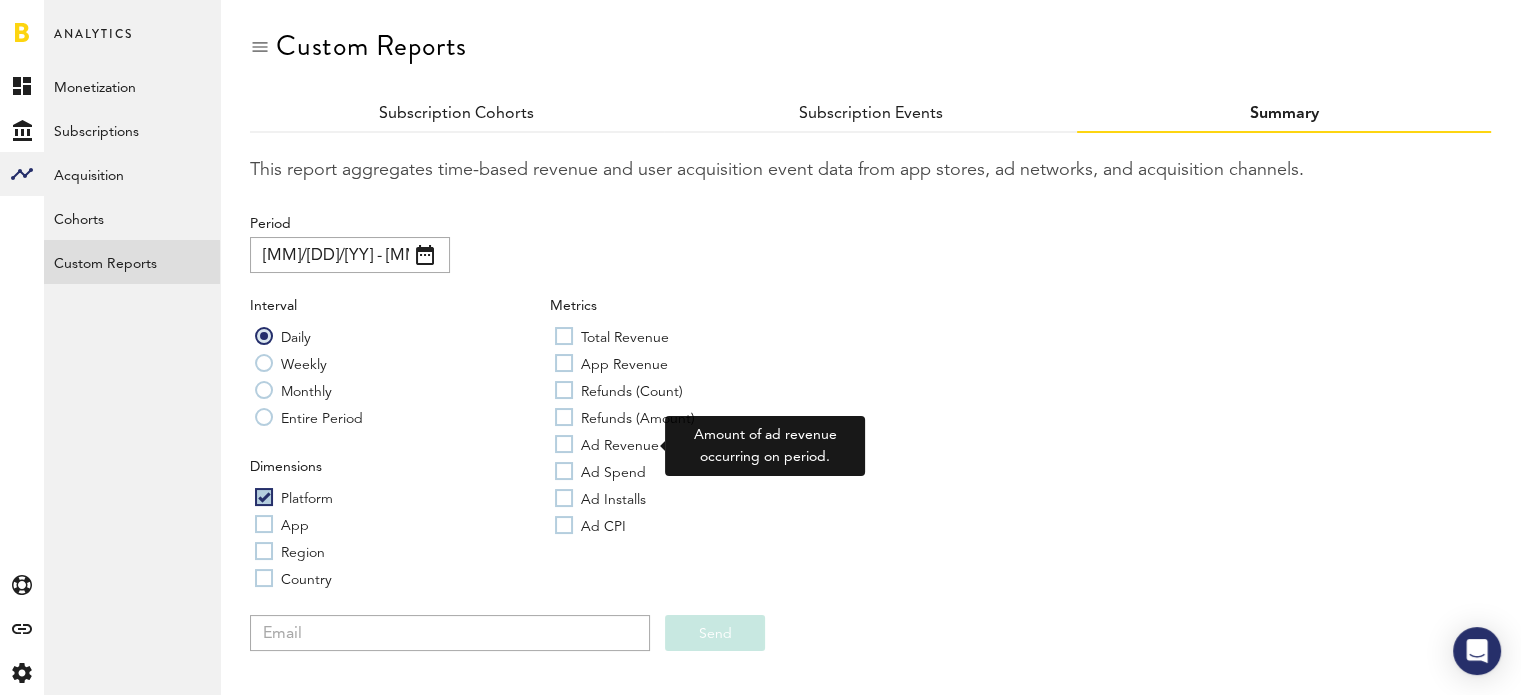 click on "Ad Revenue" at bounding box center (620, 446) 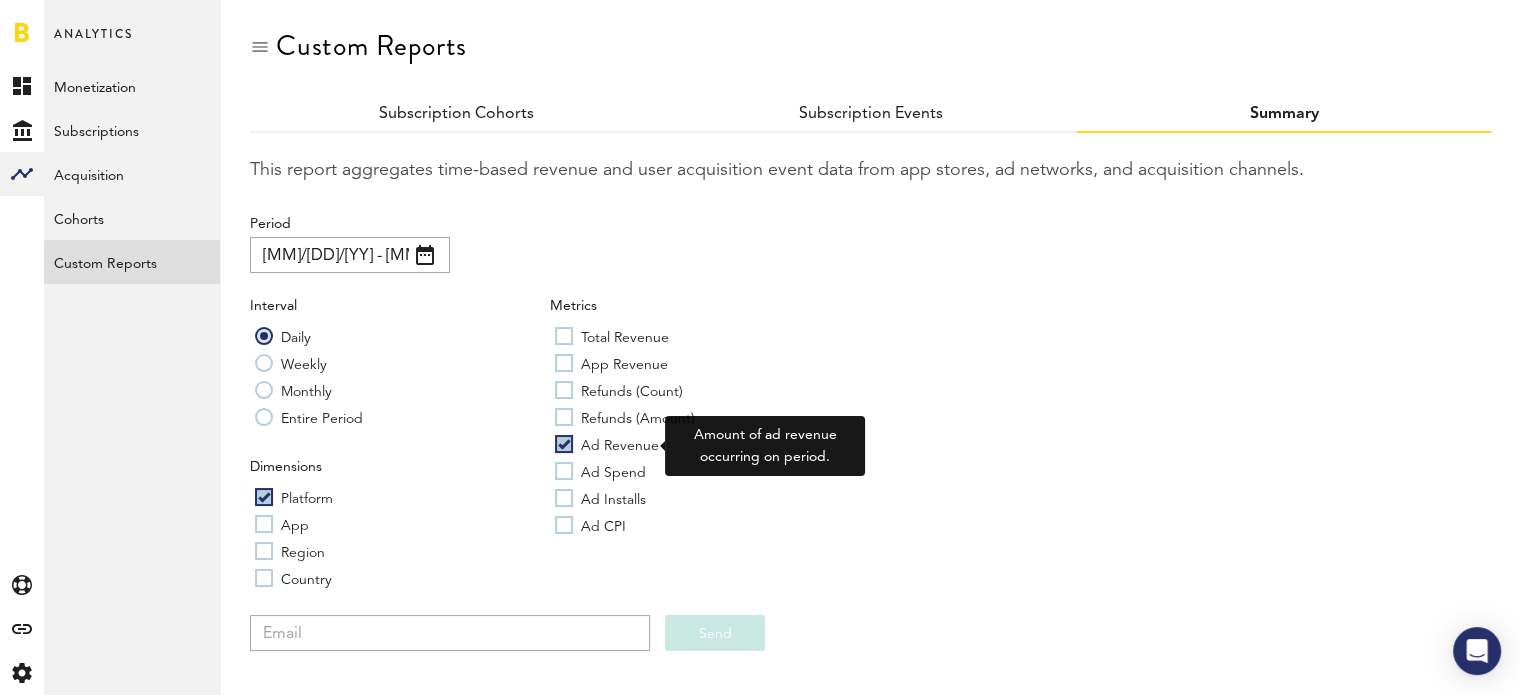 checkbox on "true" 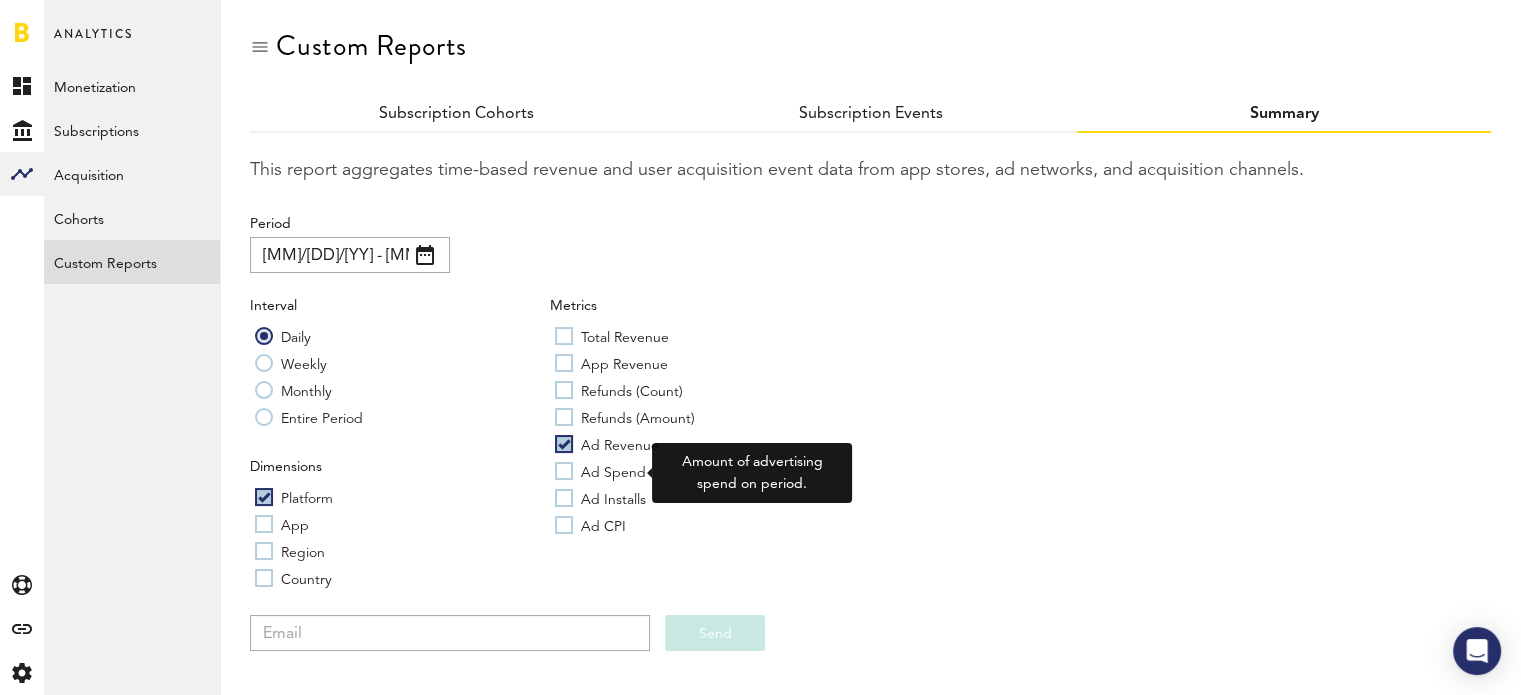 click on "Ad Spend" at bounding box center (613, 473) 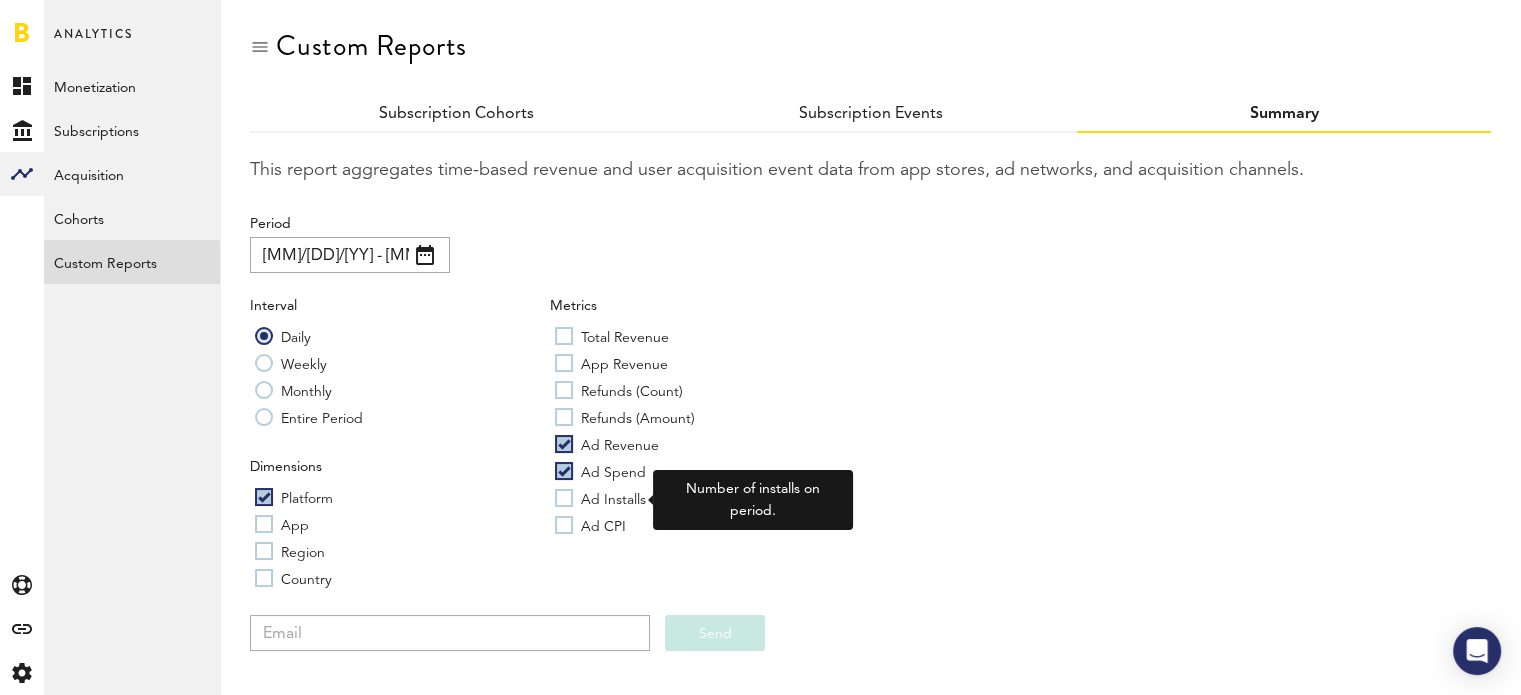 click on "Ad Installs" at bounding box center (613, 500) 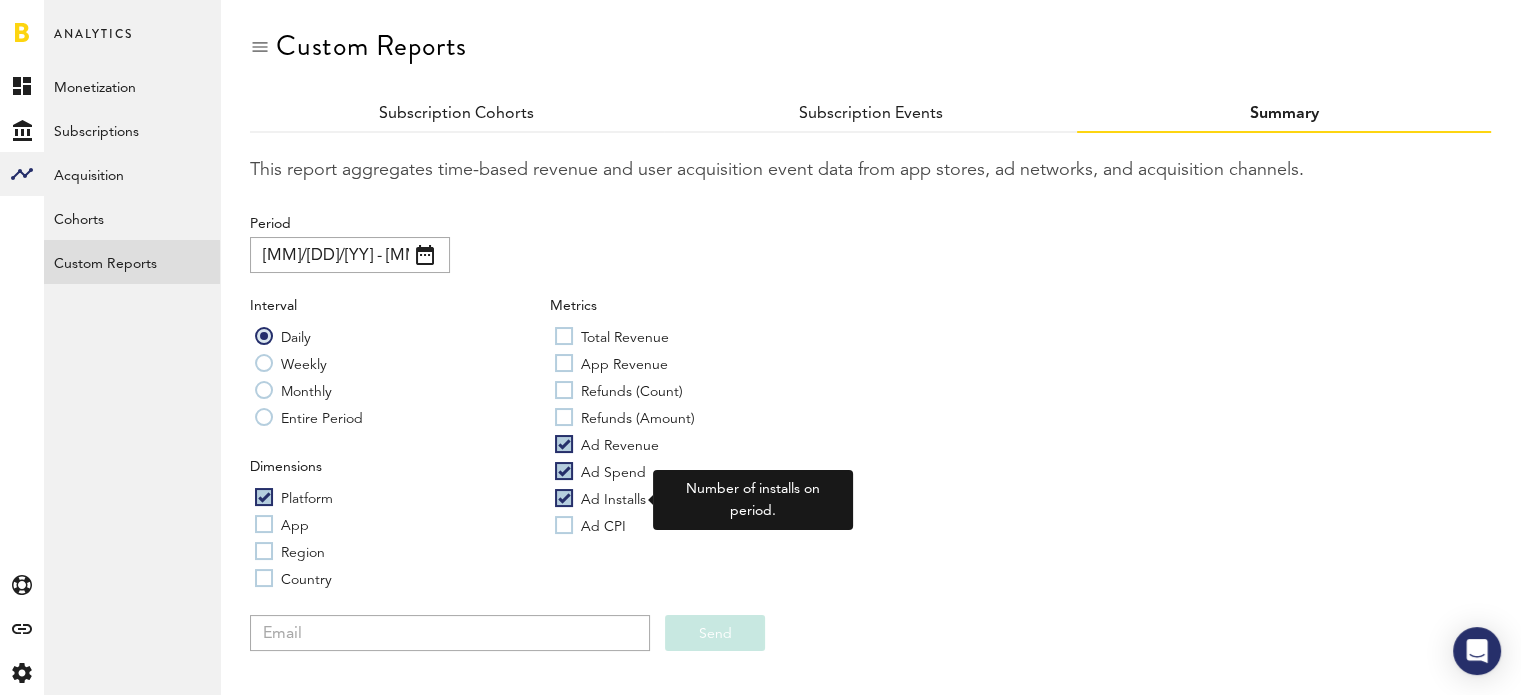 checkbox on "true" 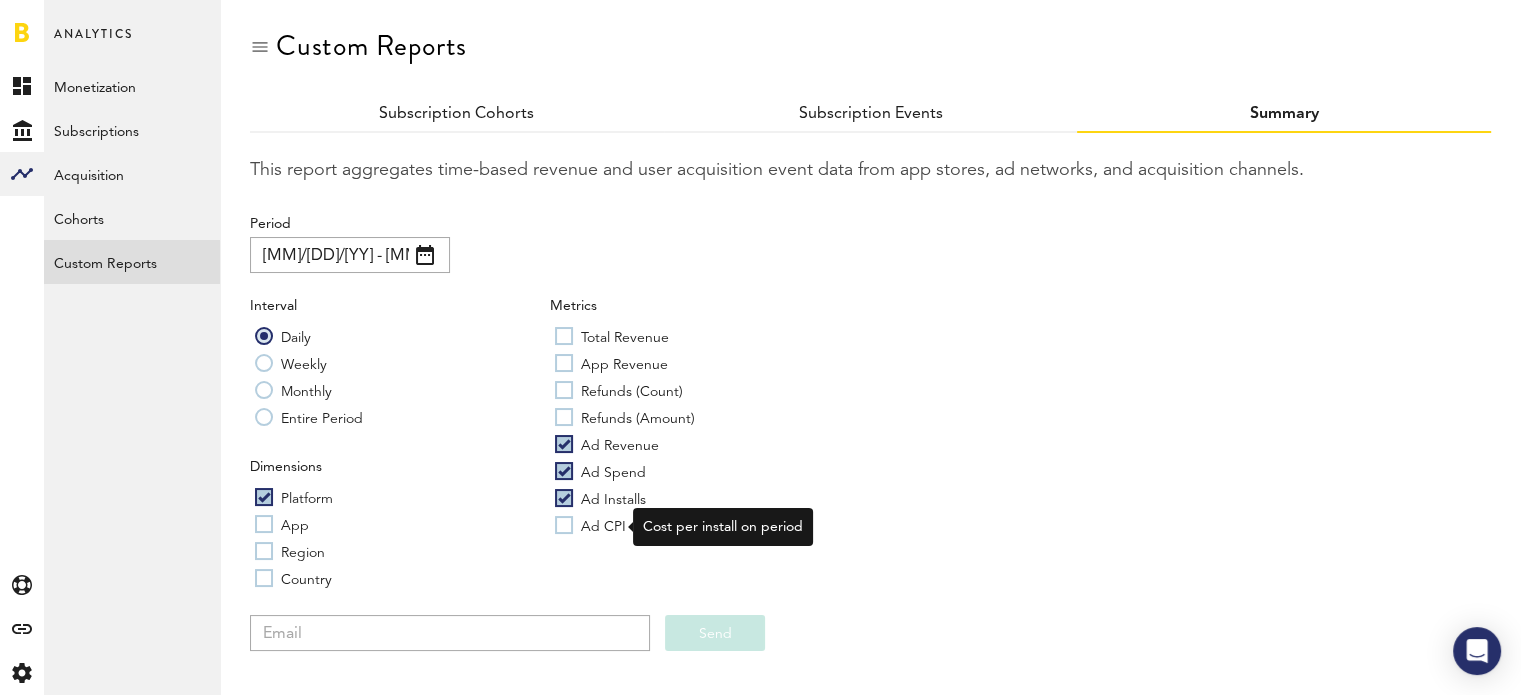 click on "Ad CPI" at bounding box center (603, 527) 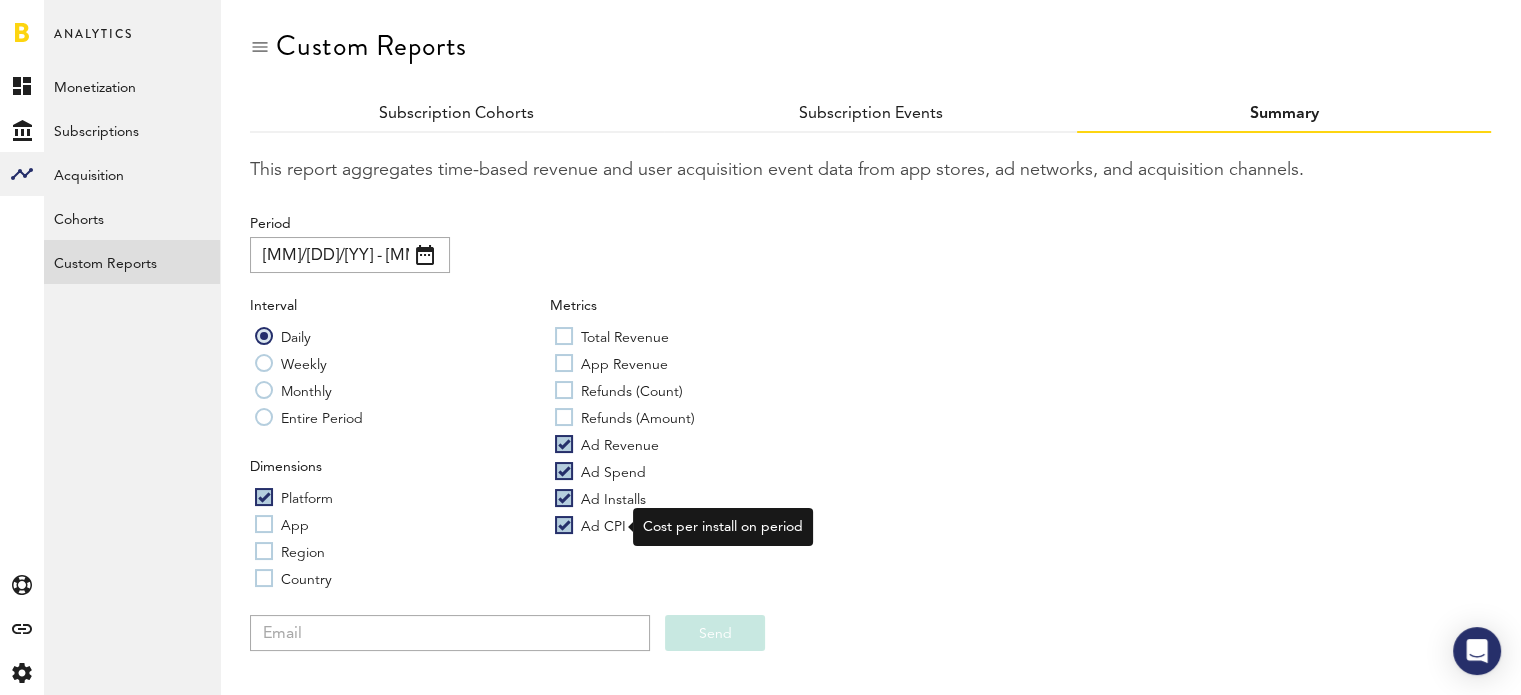 checkbox on "true" 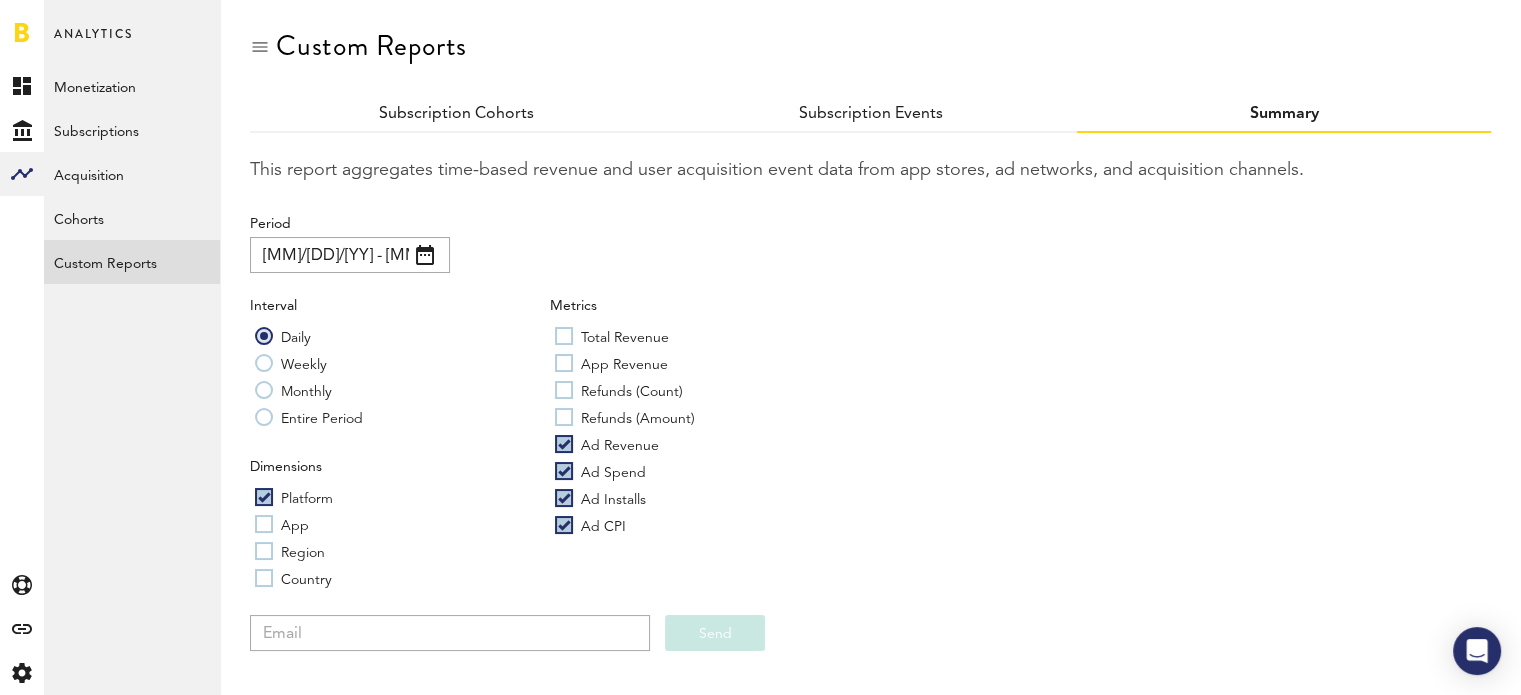 click on "App" at bounding box center (282, 524) 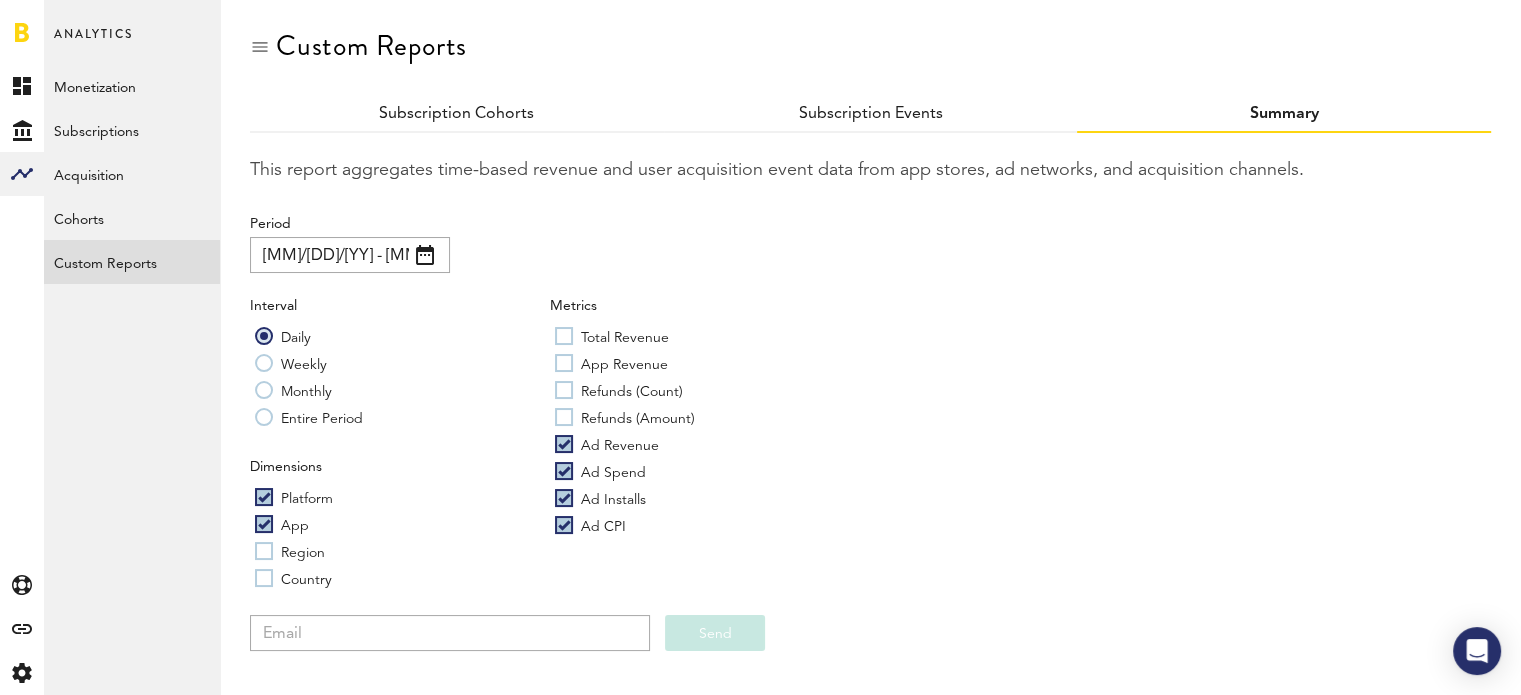 checkbox on "true" 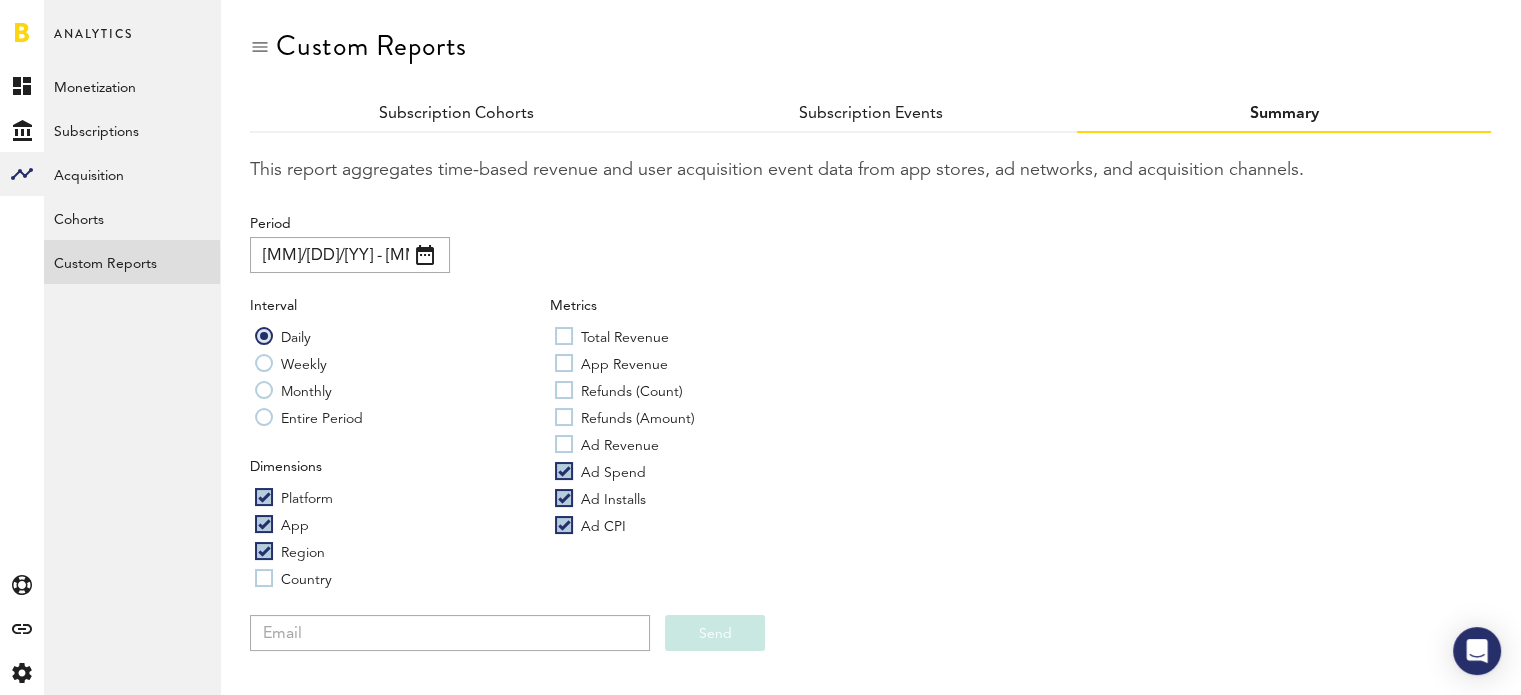 checkbox on "true" 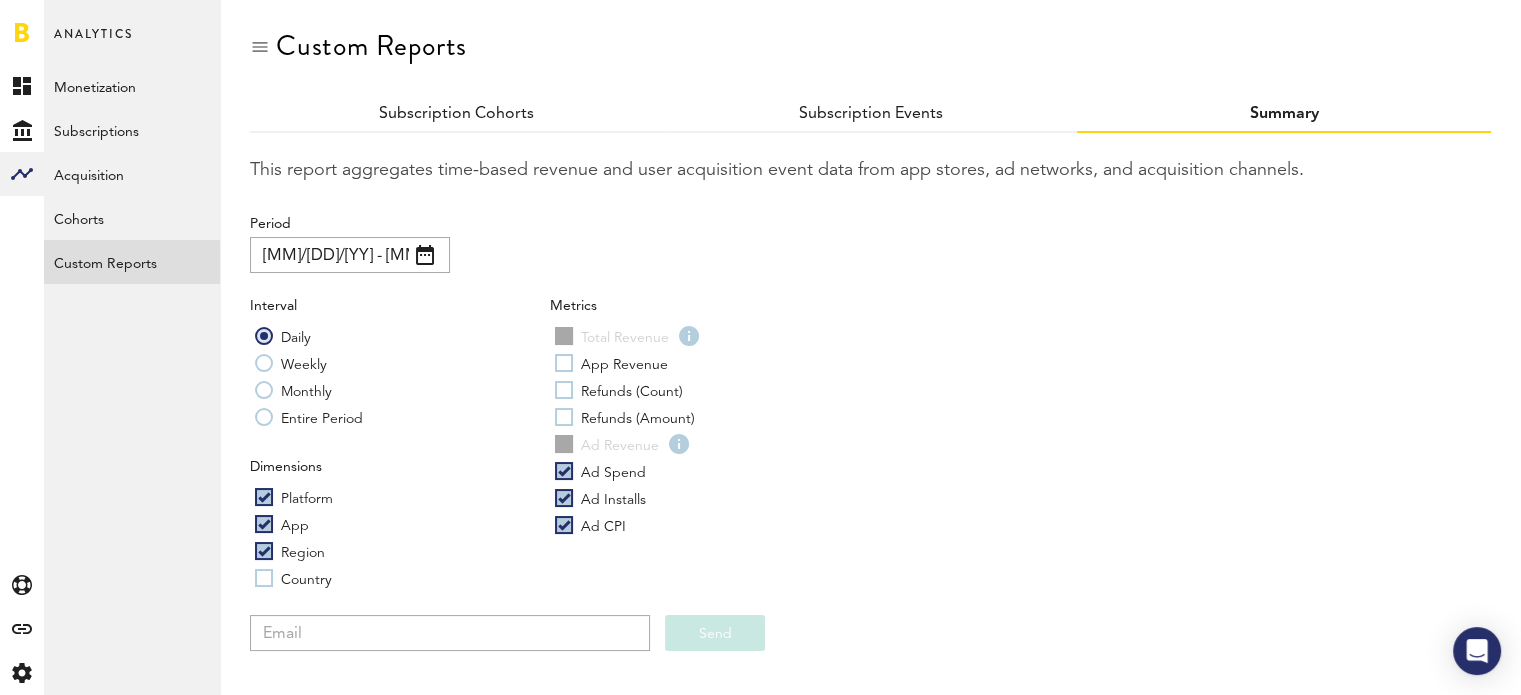 click on "Country" at bounding box center (293, 578) 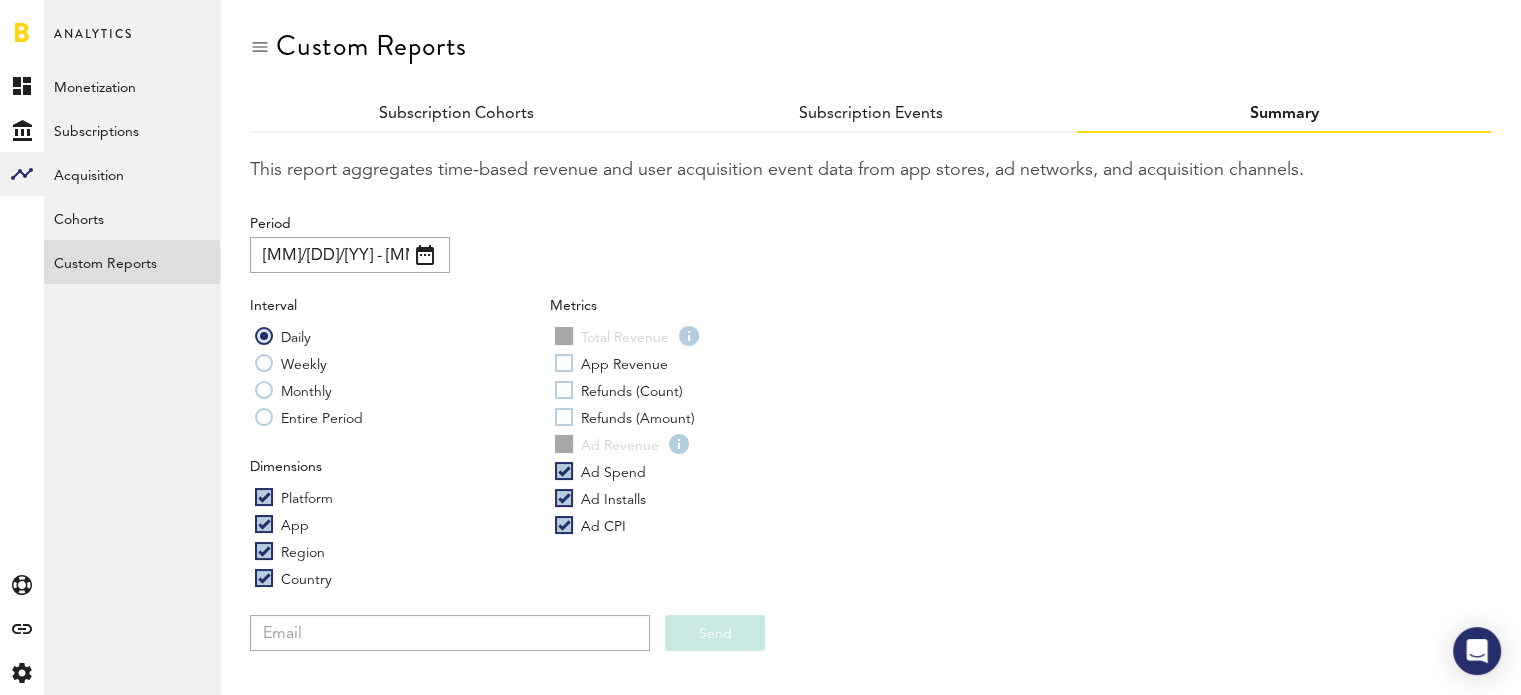 click on "Region" at bounding box center [290, 551] 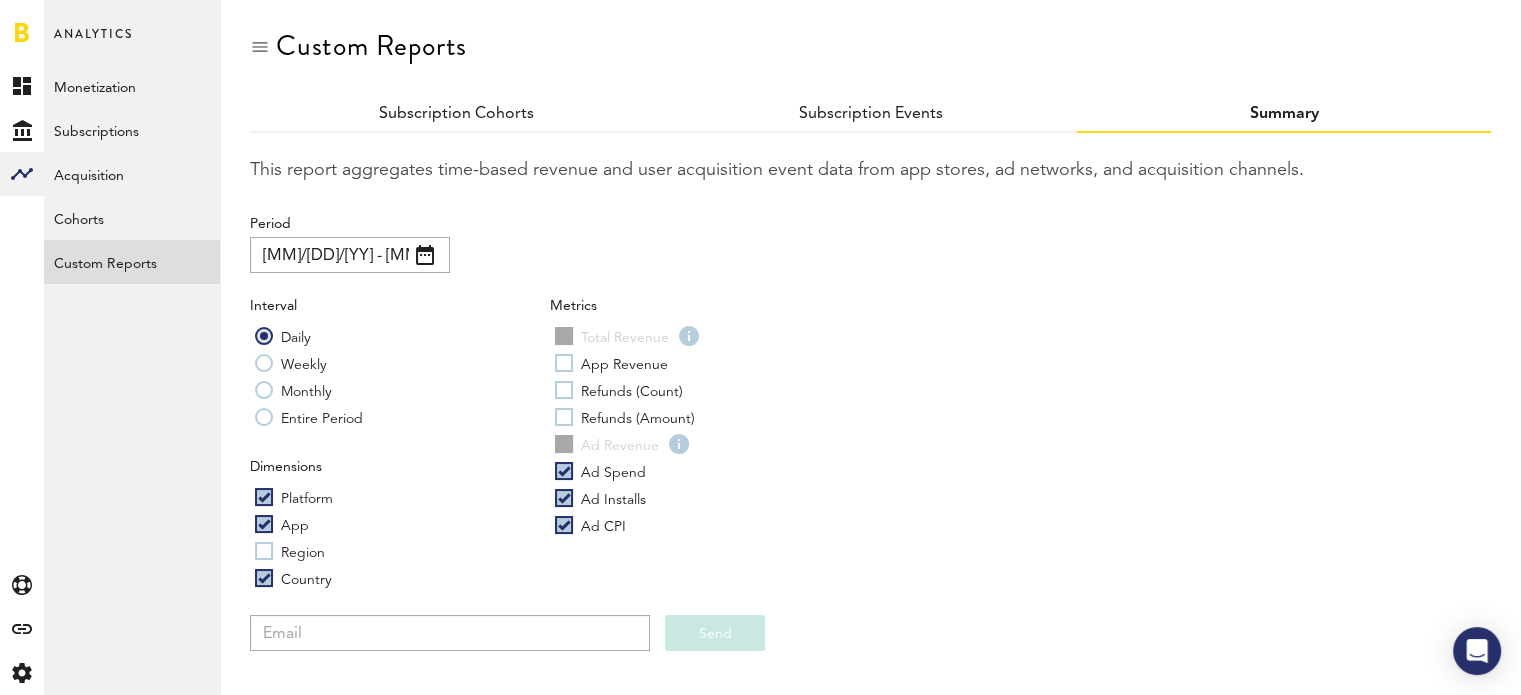 click on "Country" at bounding box center (293, 578) 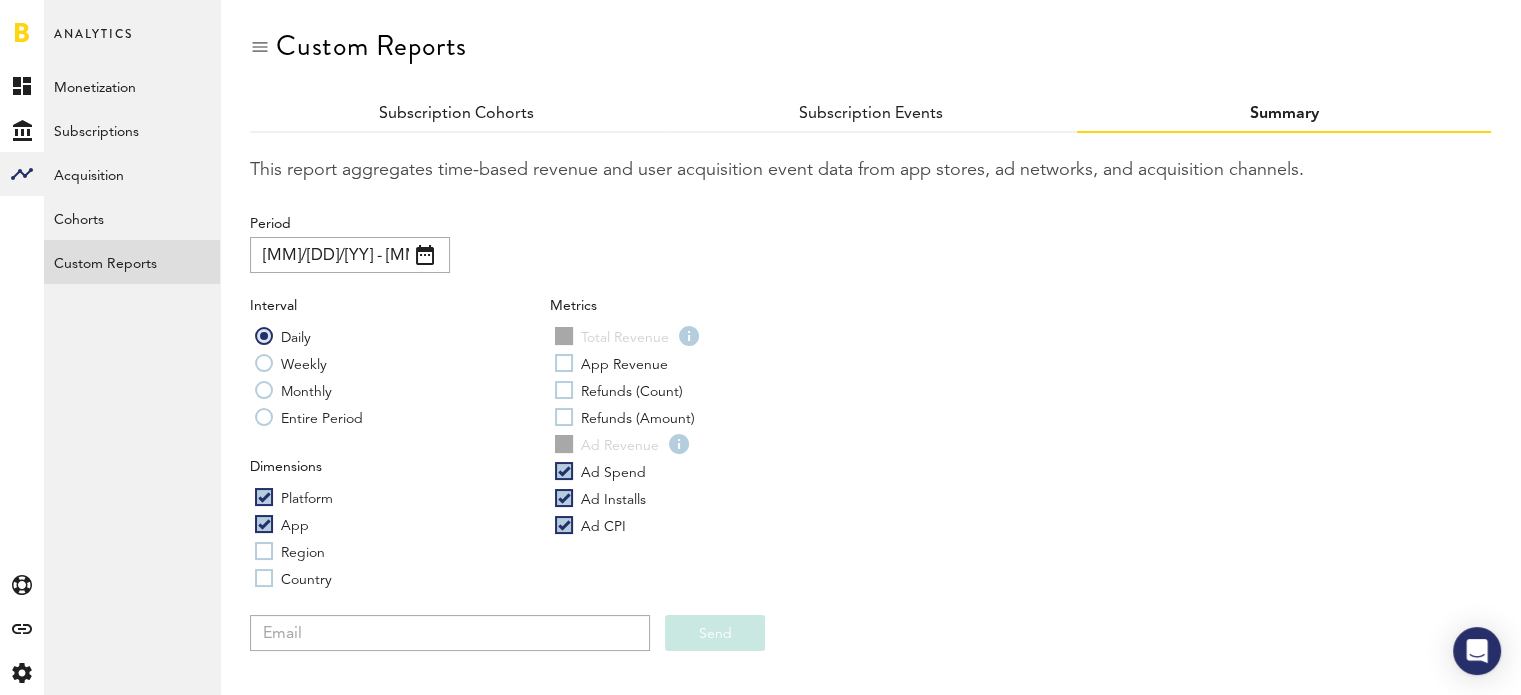 checkbox on "false" 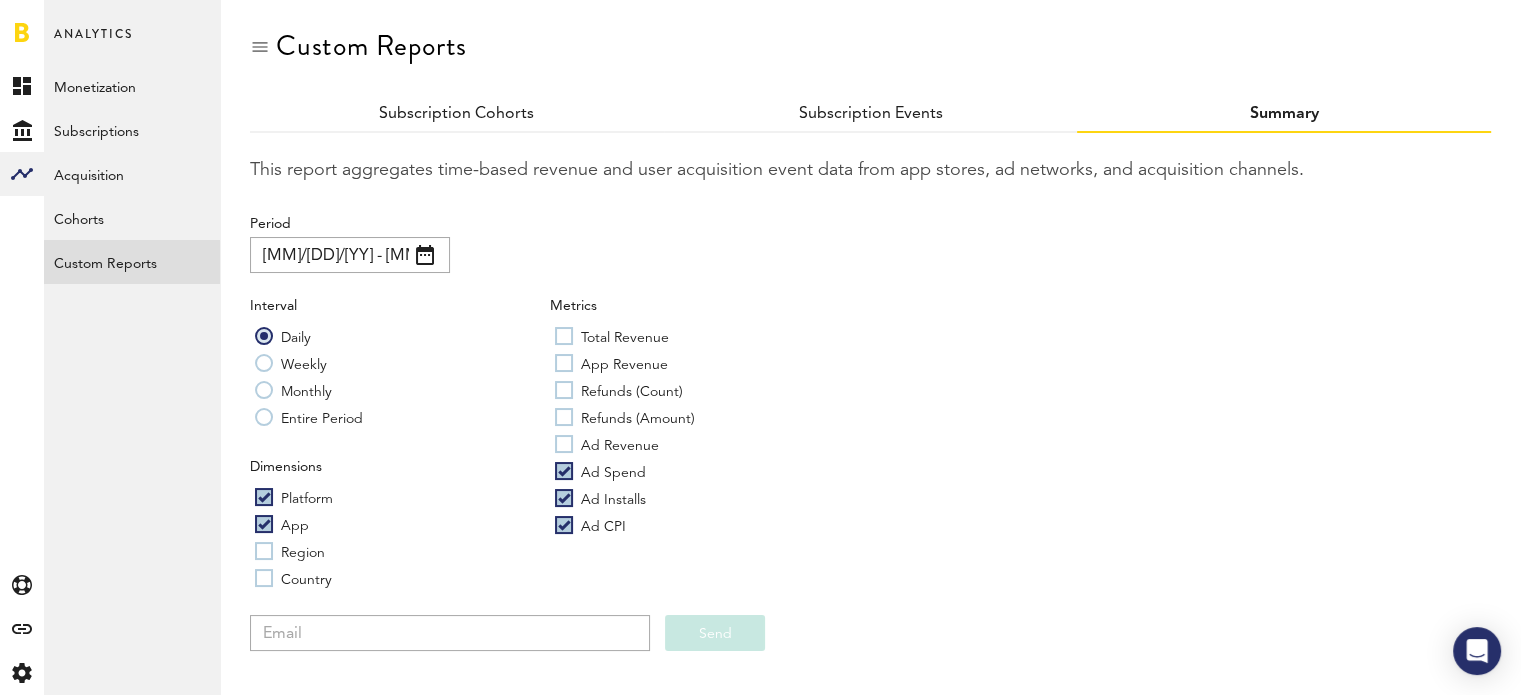 click on "Ad Revenue" at bounding box center [607, 444] 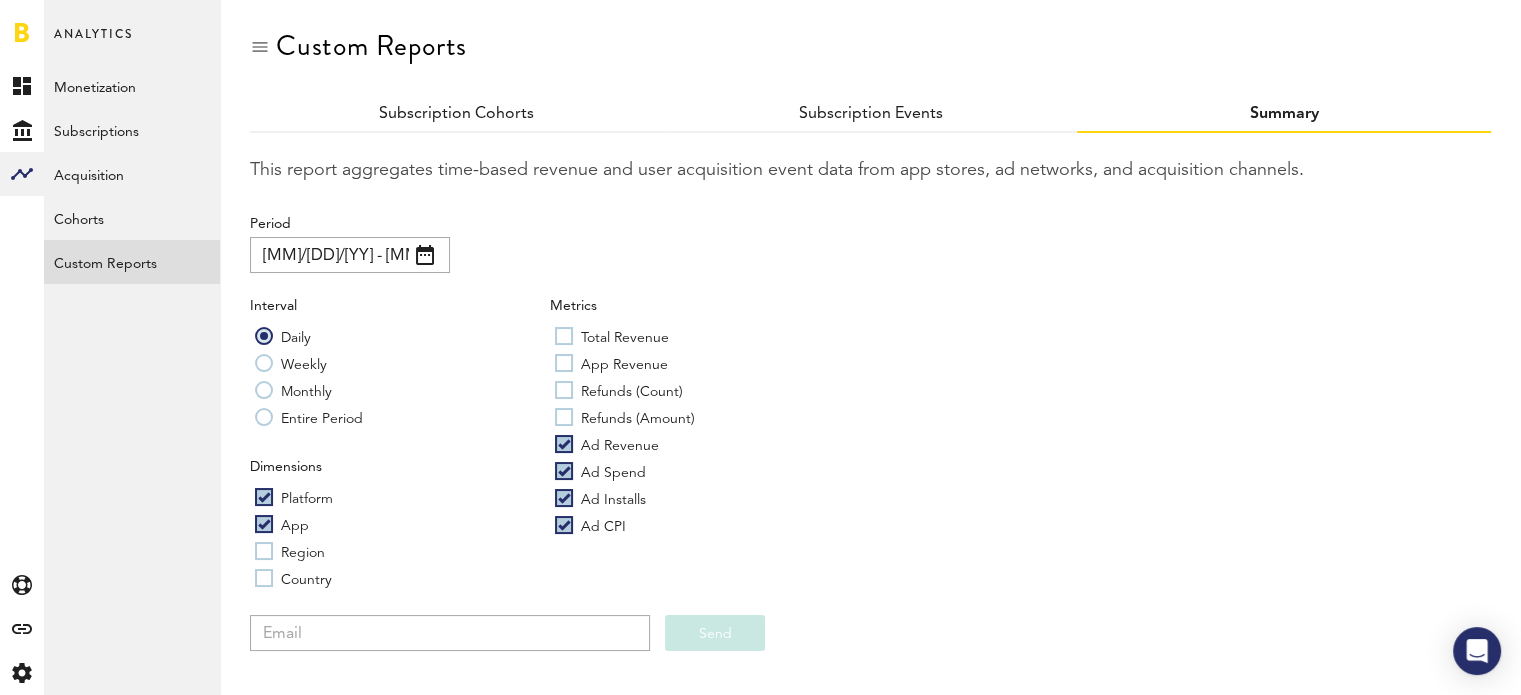 checkbox on "true" 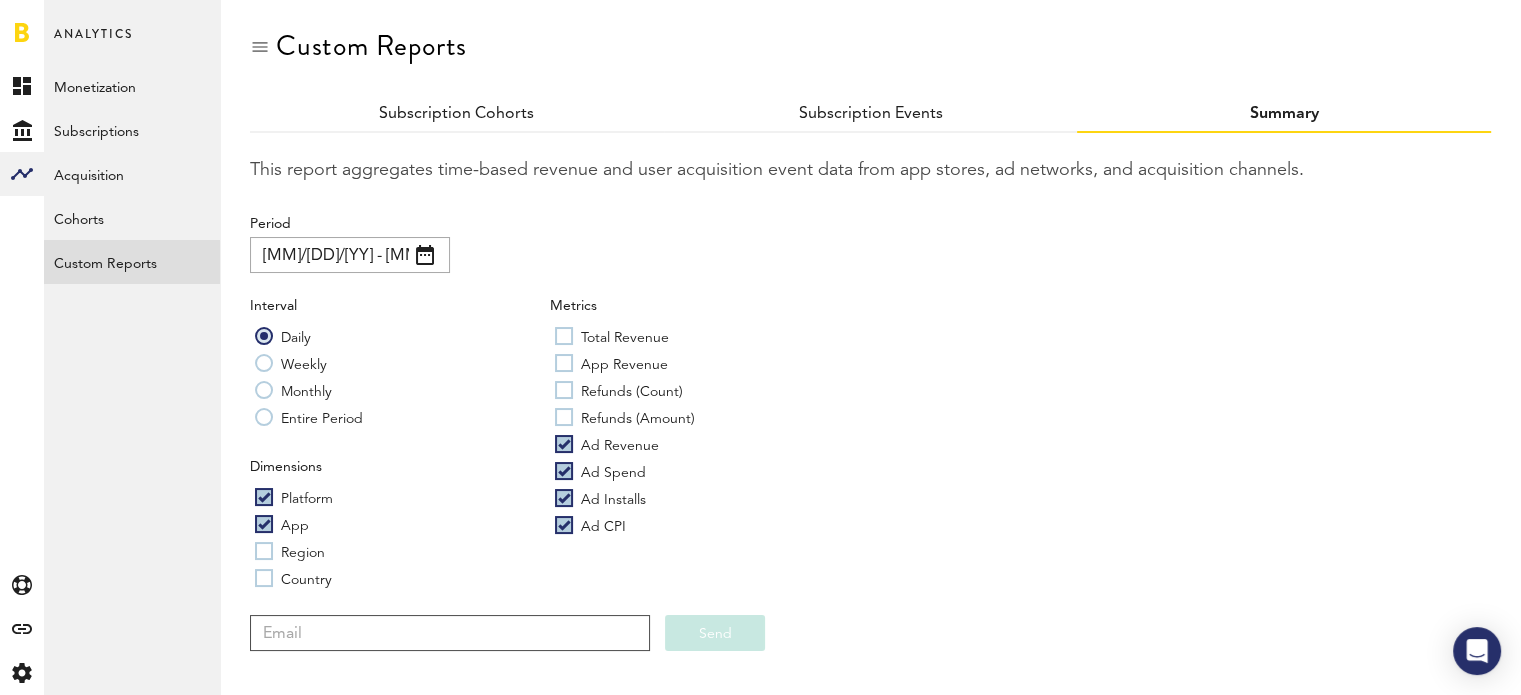 click at bounding box center [450, 633] 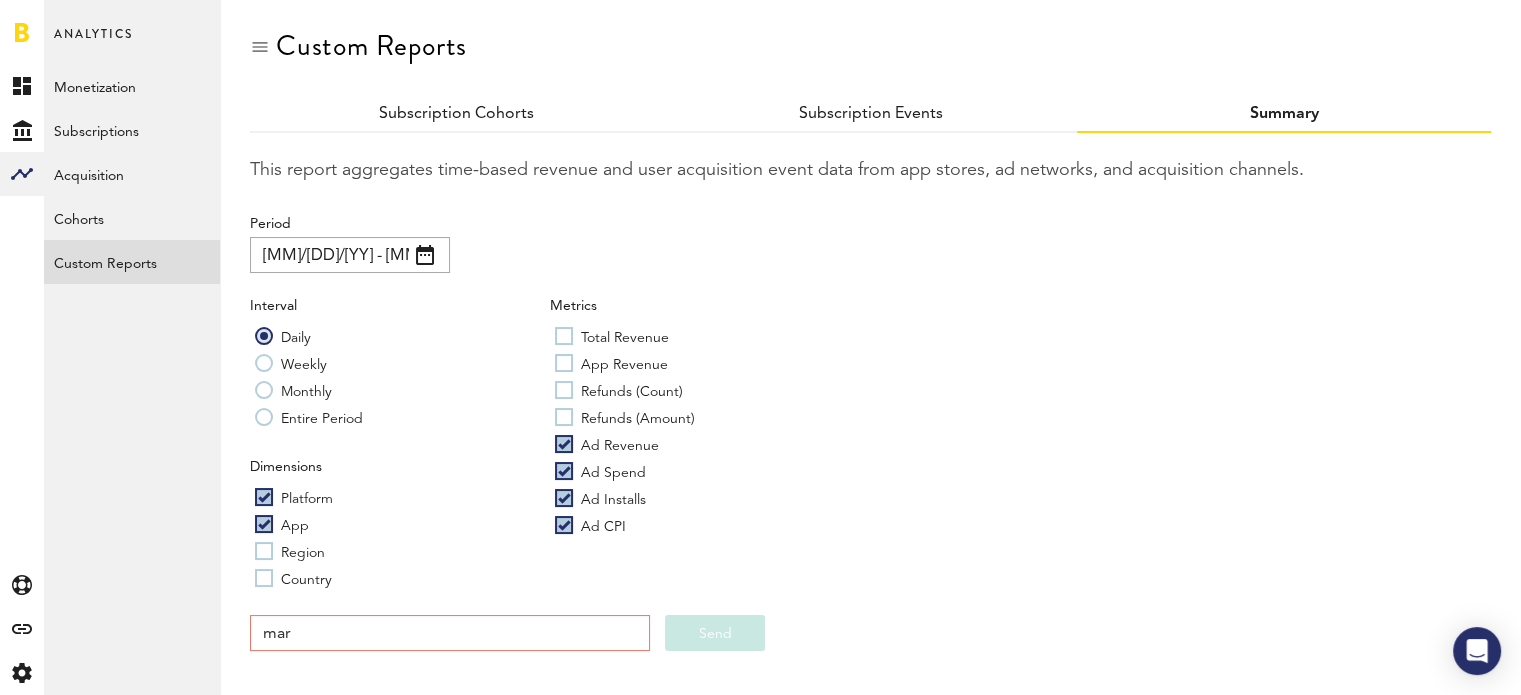 click on "mar" at bounding box center [450, 633] 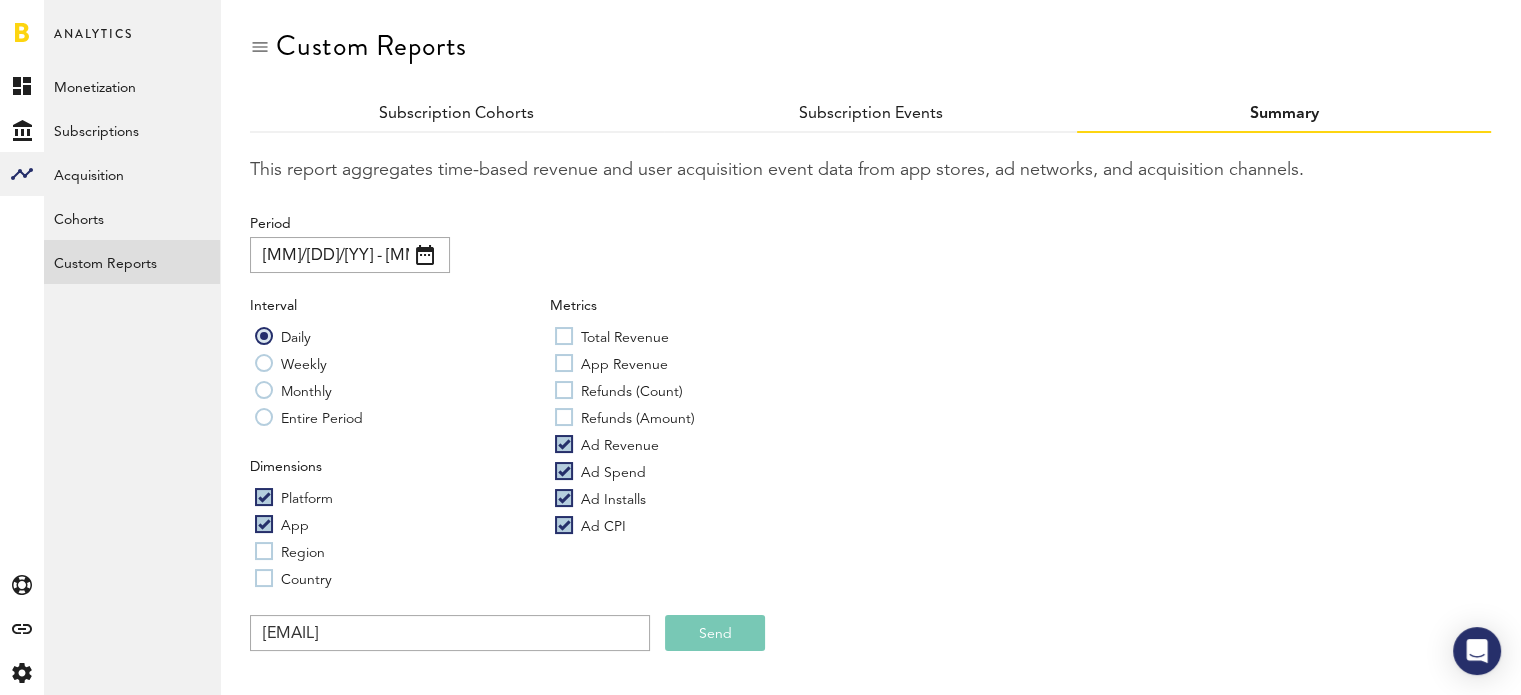 click on "Metrics Total Revenue App Revenue Refunds (Count) Refunds (Amount) Ad Revenue Ad Spend Ad Installs Ad CPI" at bounding box center (700, 434) 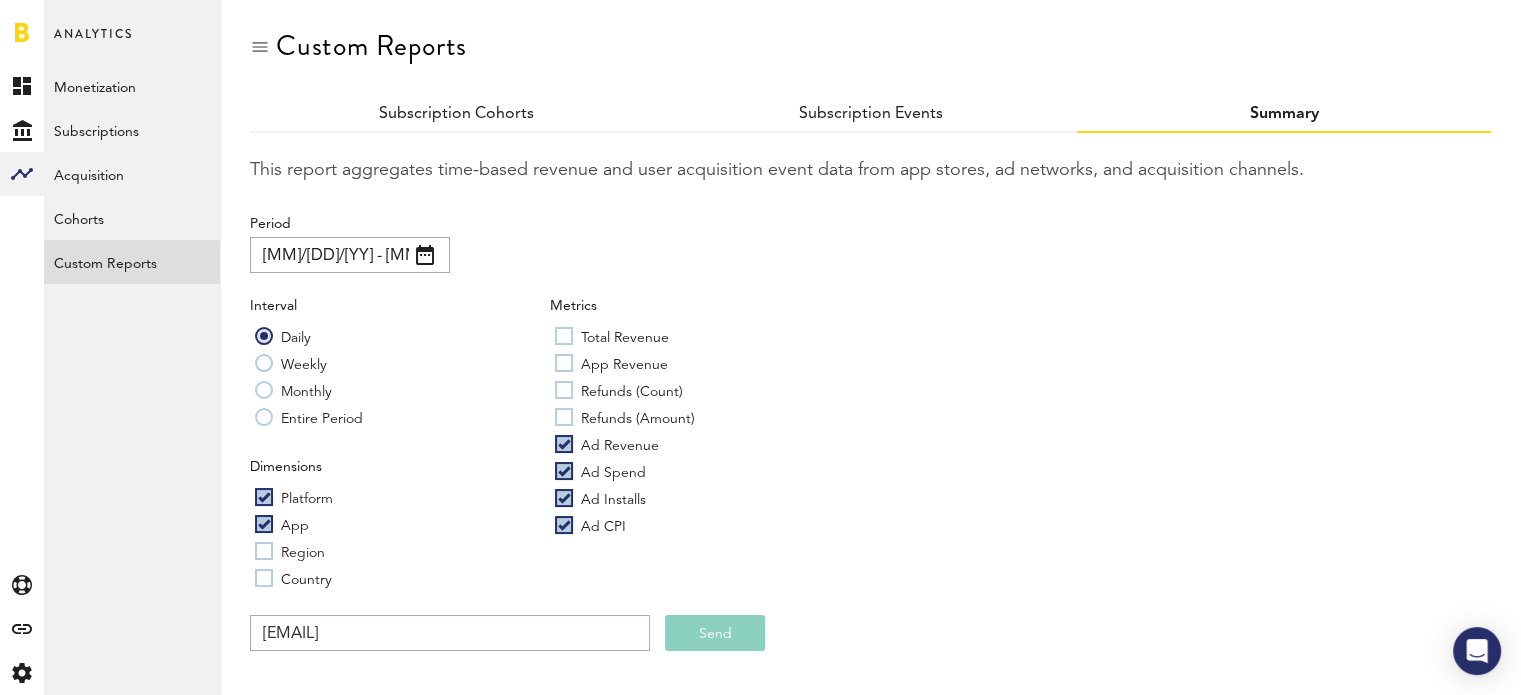 click on "Send" at bounding box center [715, 633] 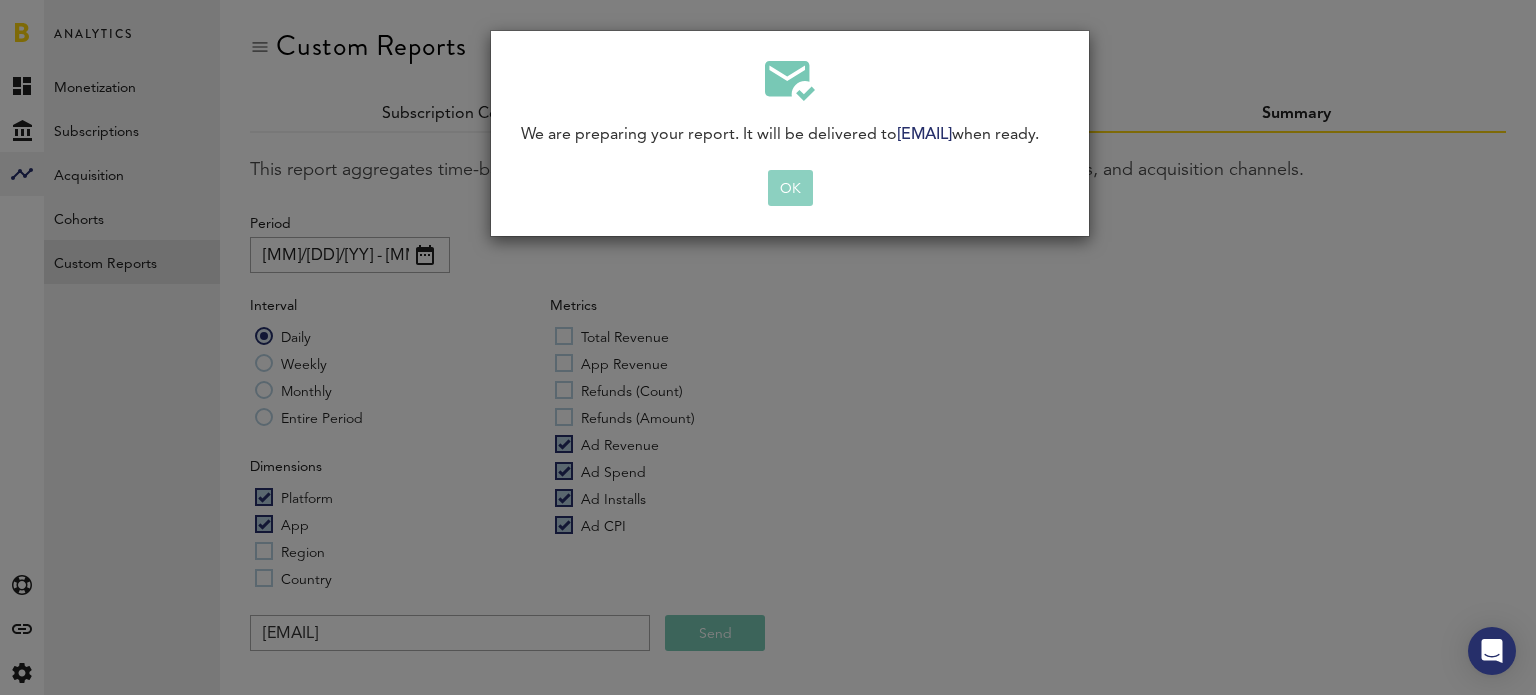 click on "OK" at bounding box center [790, 188] 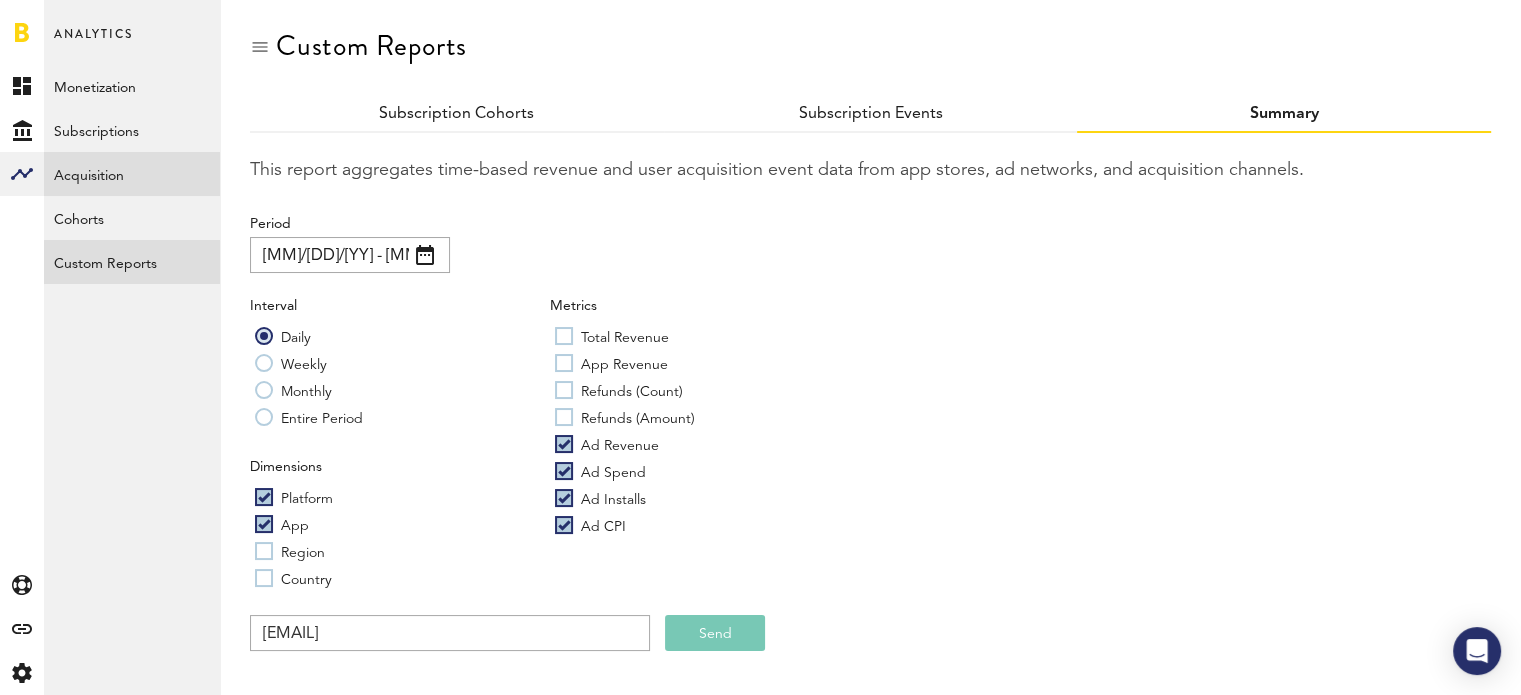 click on "Acquisition" at bounding box center (132, 174) 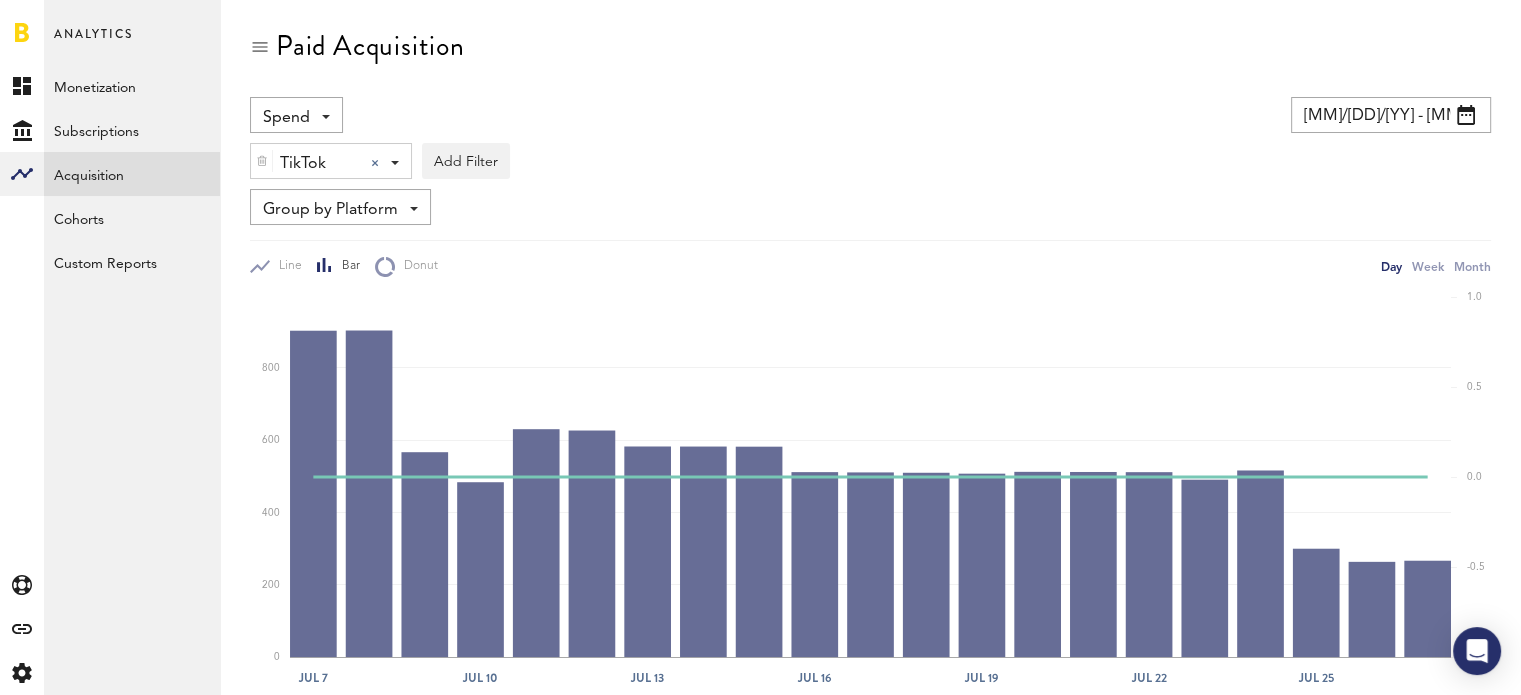 click on "Spend" at bounding box center [286, 118] 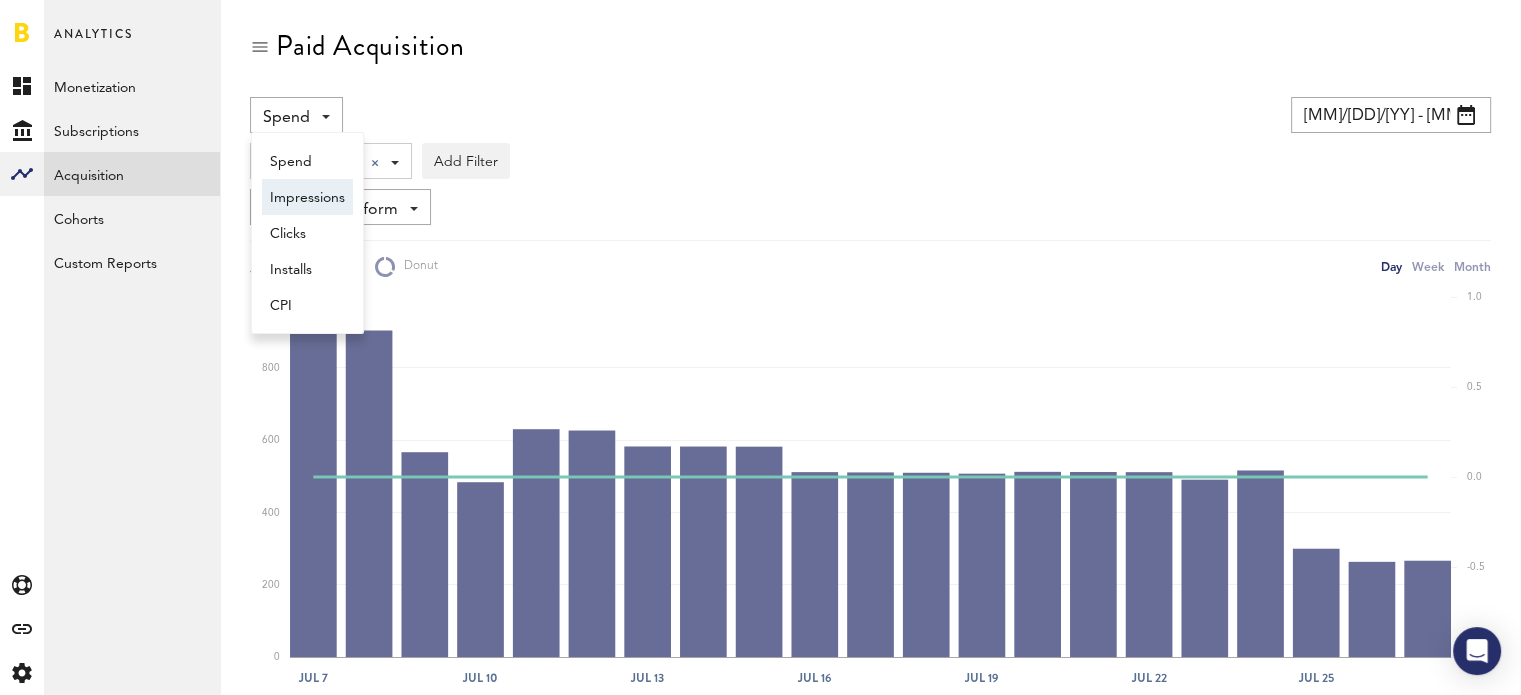 click on "Impressions" at bounding box center [307, 198] 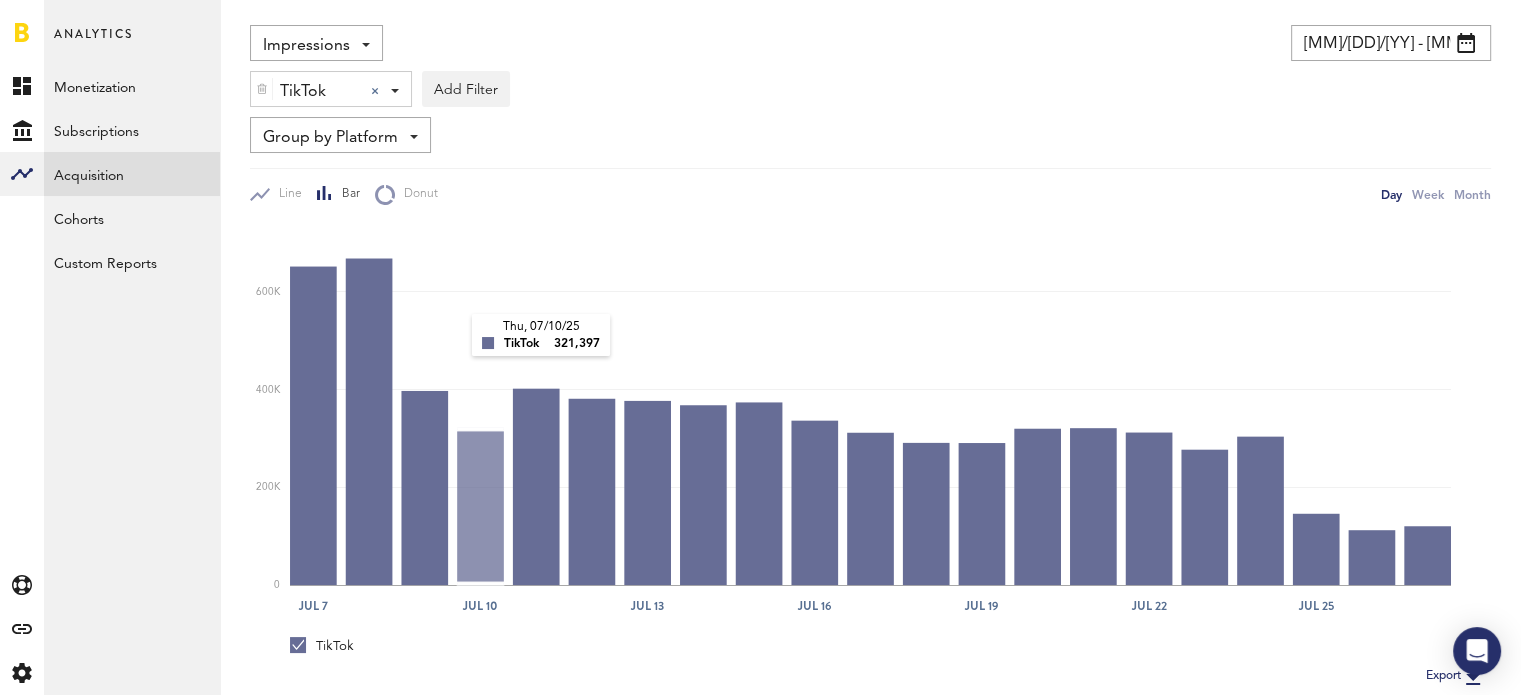 scroll, scrollTop: 0, scrollLeft: 0, axis: both 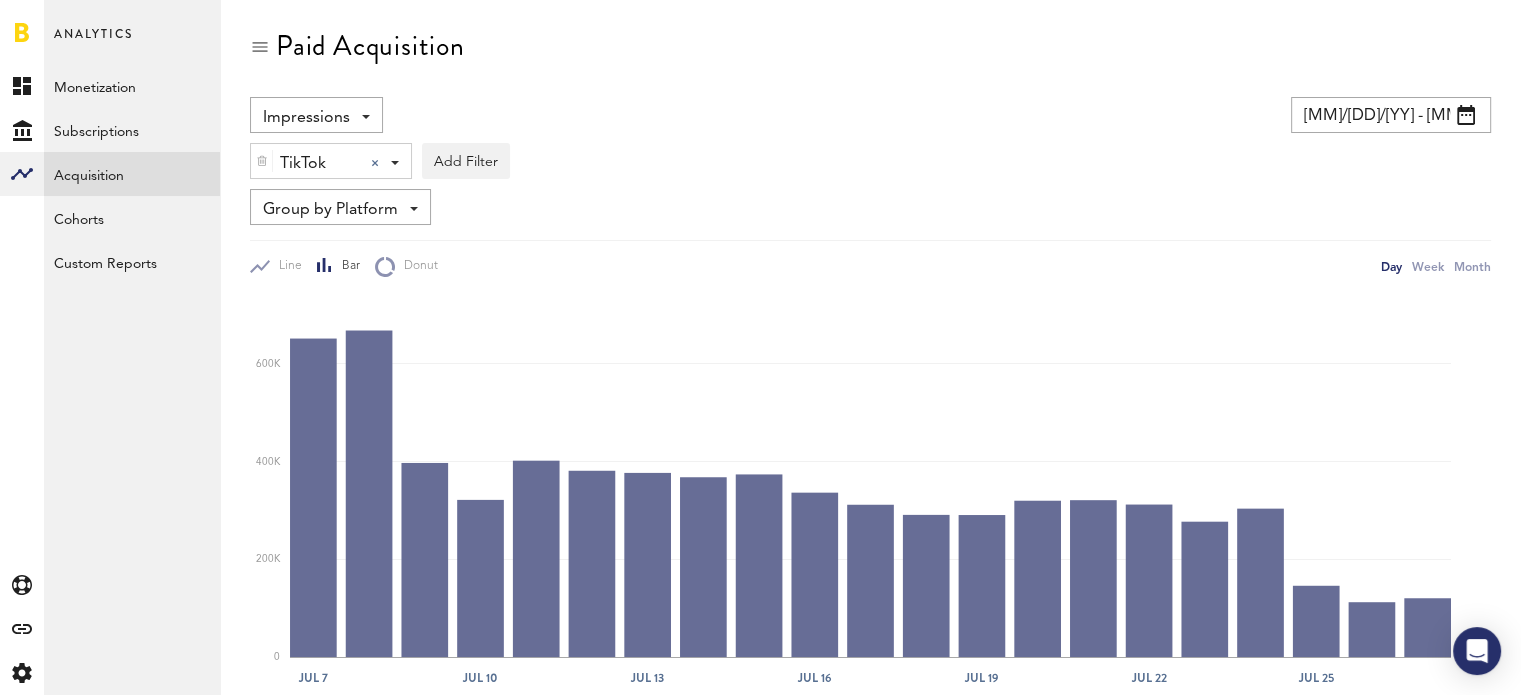 click on "Impressions" at bounding box center [306, 118] 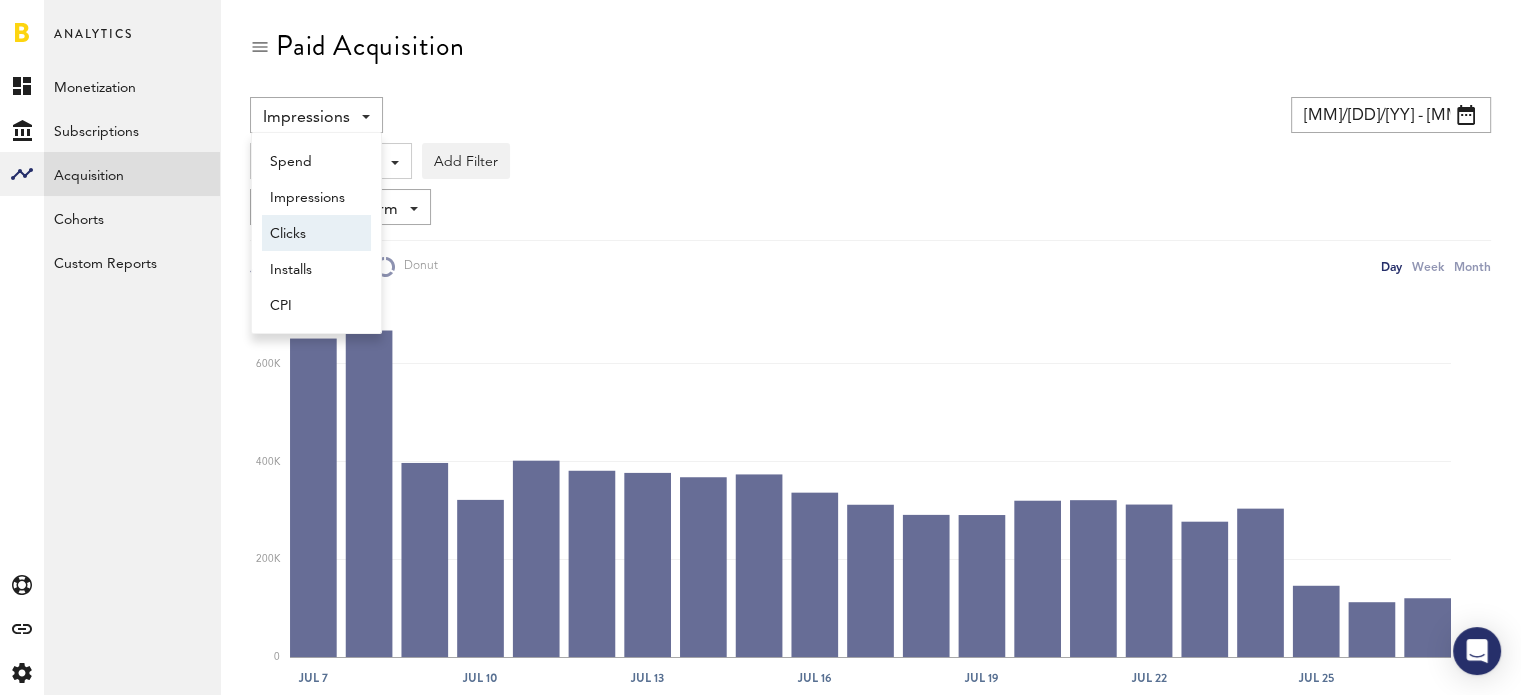 click on "Clicks" at bounding box center [316, 234] 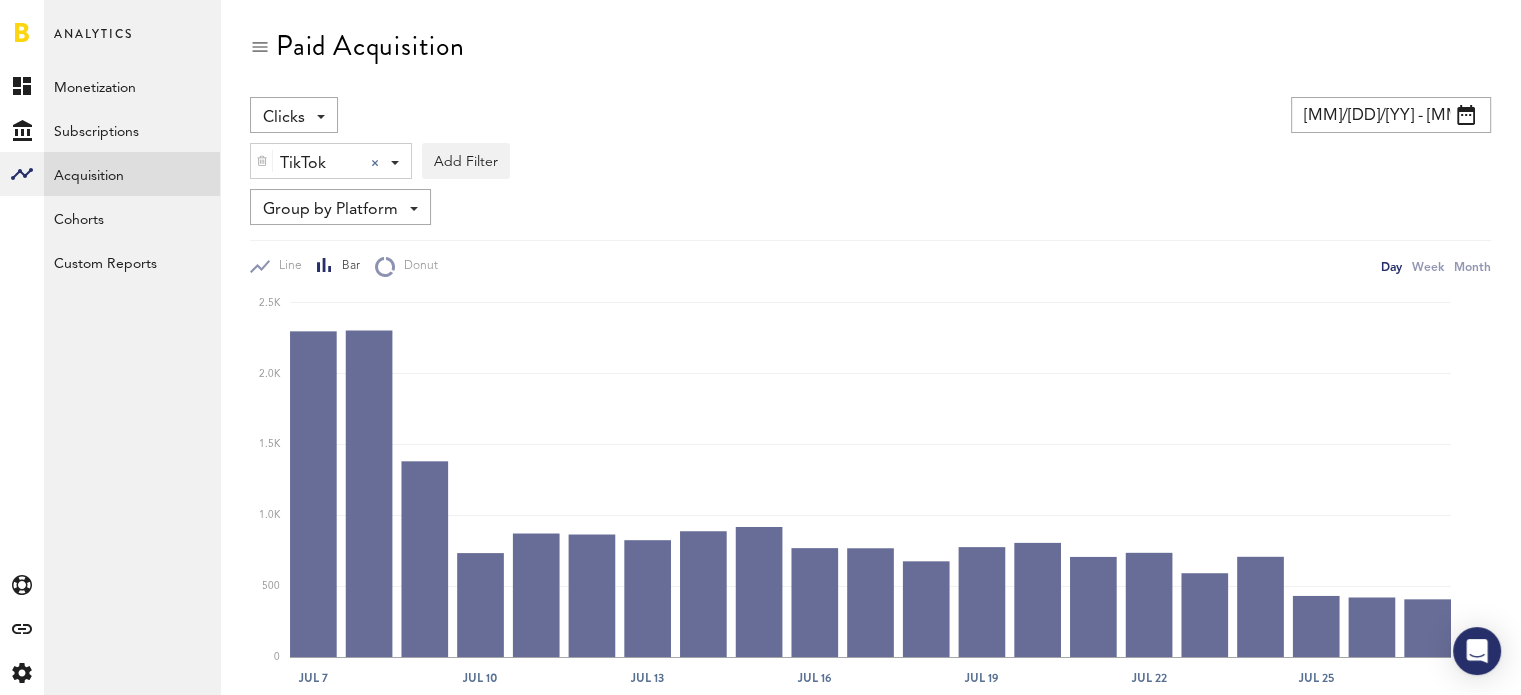 click on "Clicks" at bounding box center (284, 118) 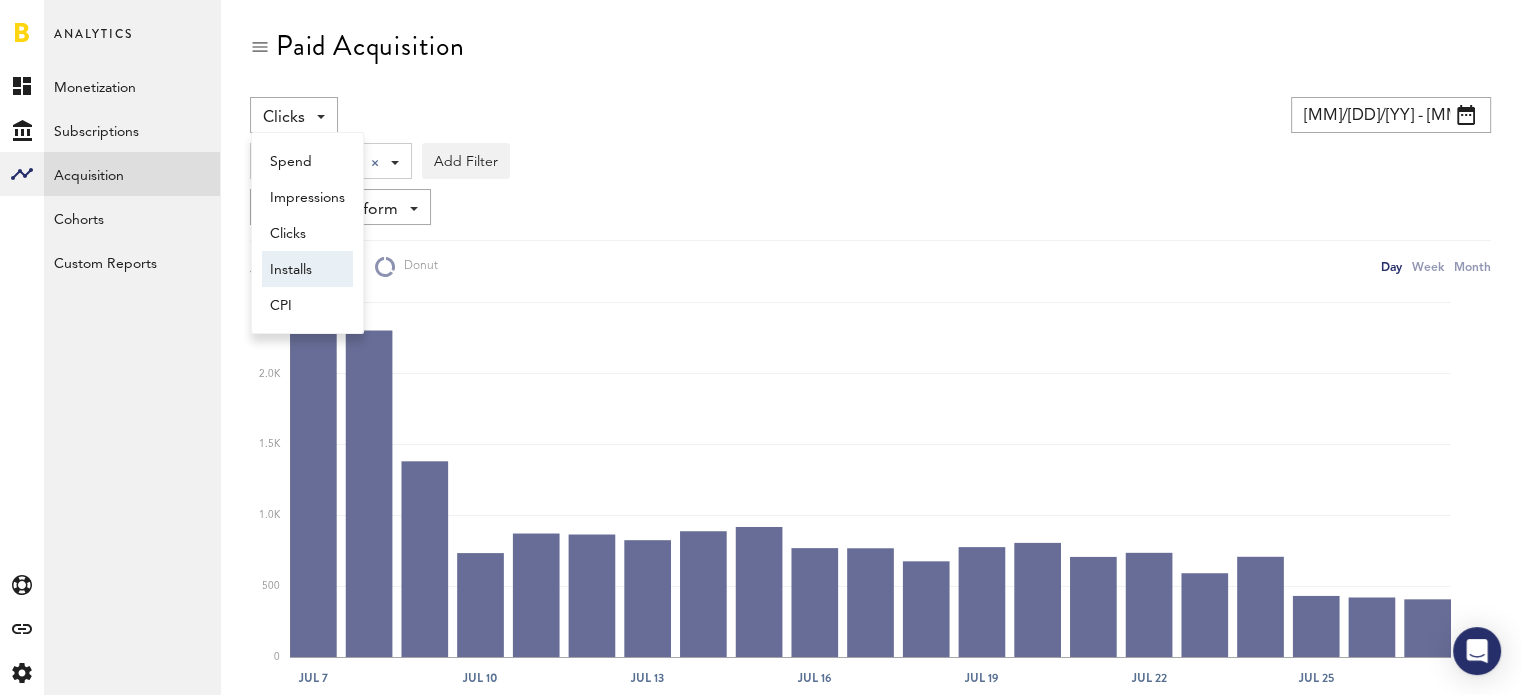click on "Installs" at bounding box center (307, 270) 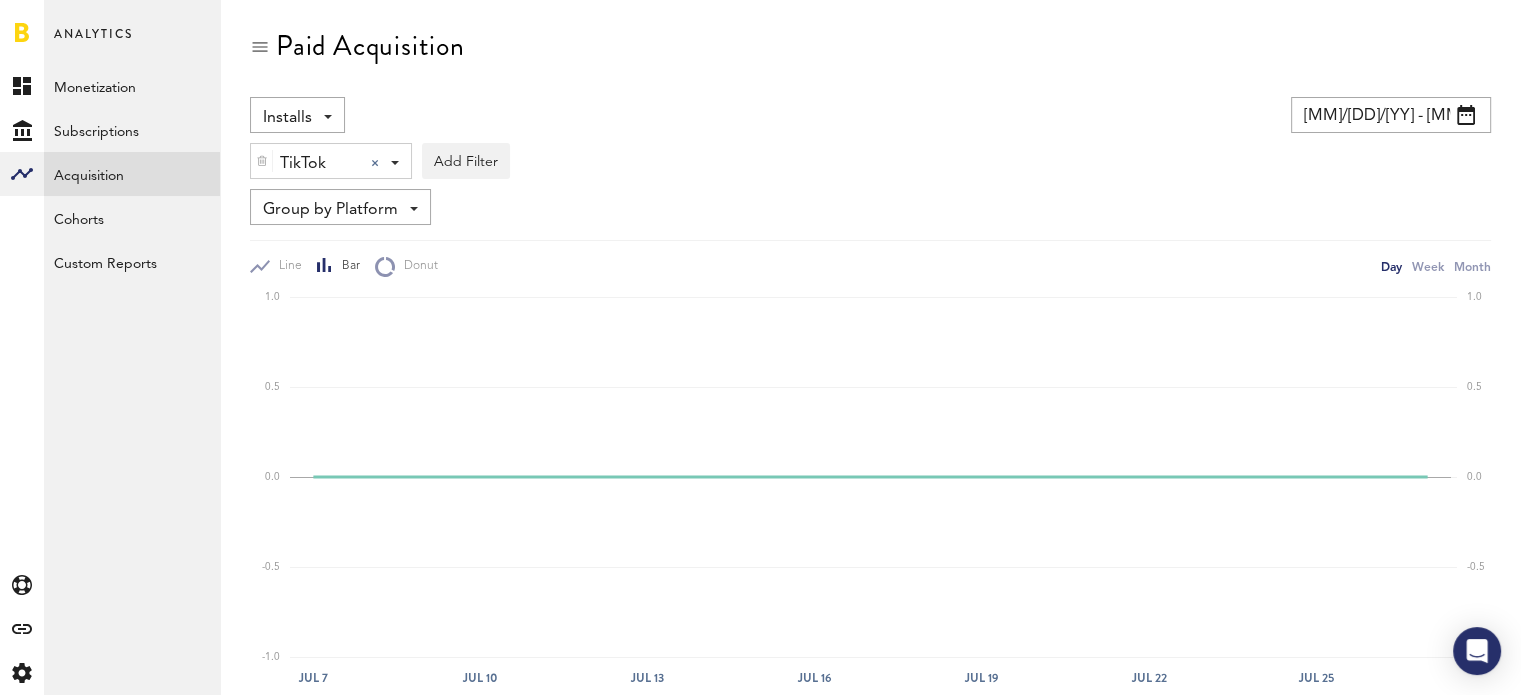 click on "Installs" at bounding box center [287, 118] 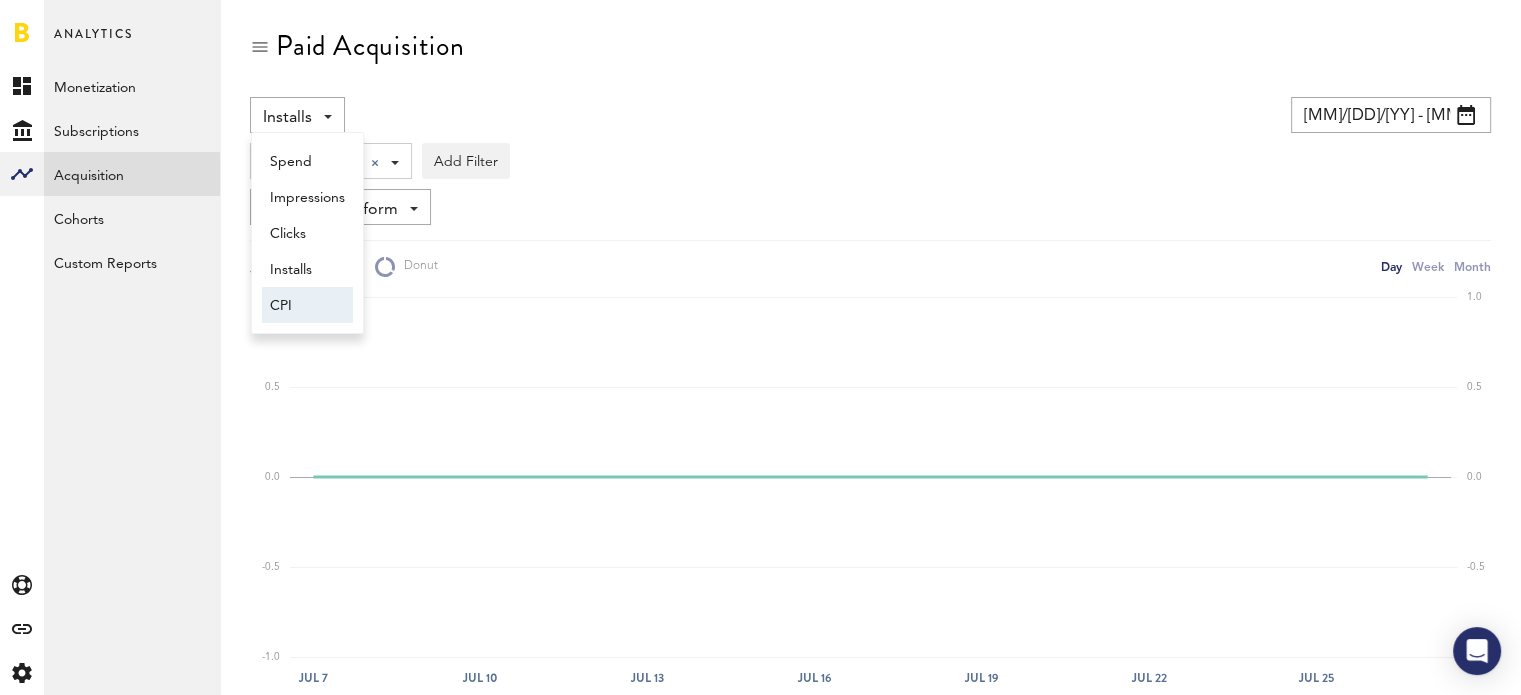 click on "CPI" at bounding box center (307, 306) 